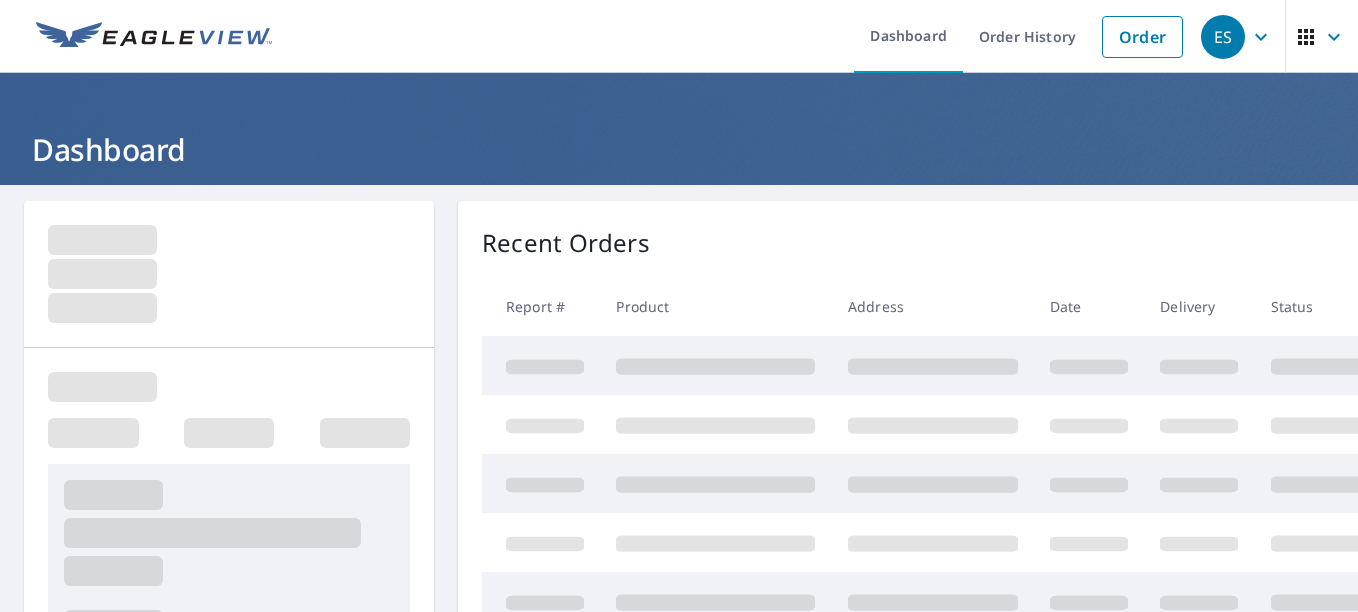 scroll, scrollTop: 0, scrollLeft: 0, axis: both 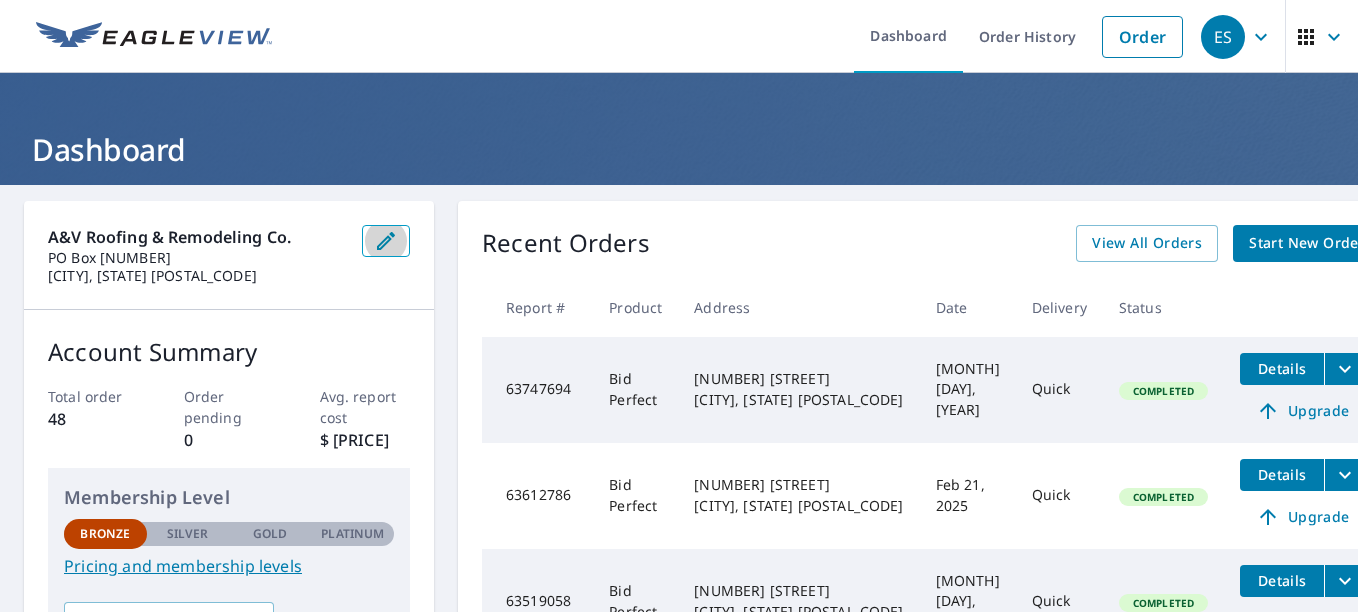 click 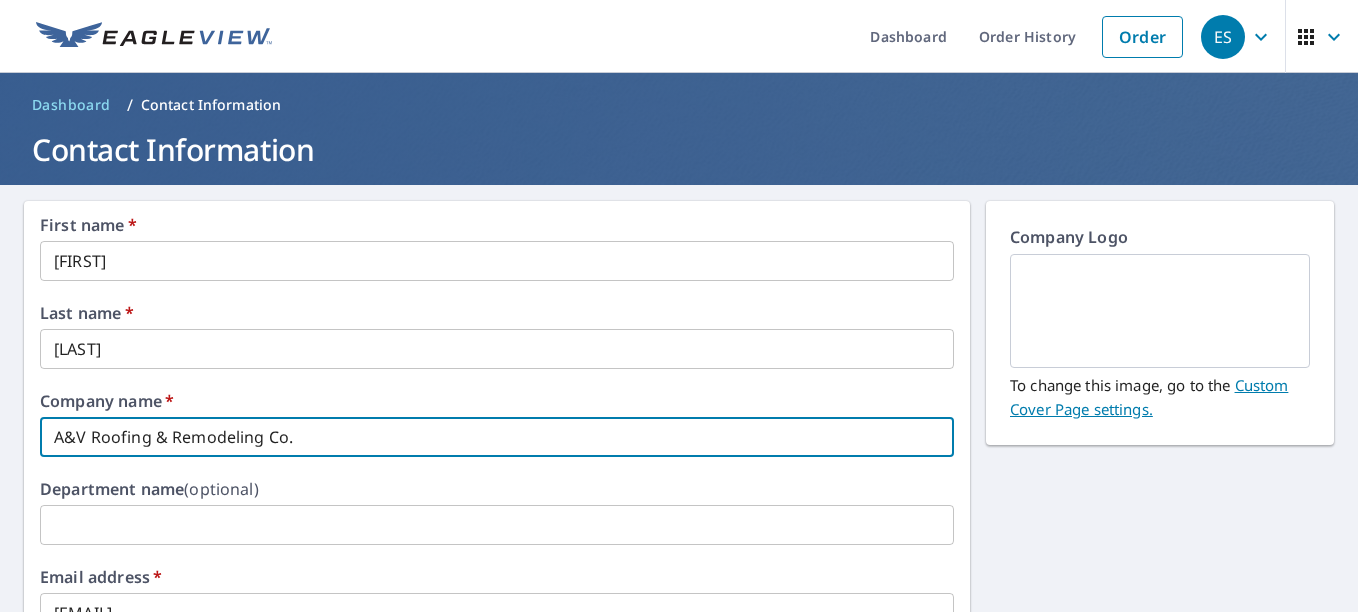 click on "A&V Roofing & Remodeling Co." at bounding box center (497, 437) 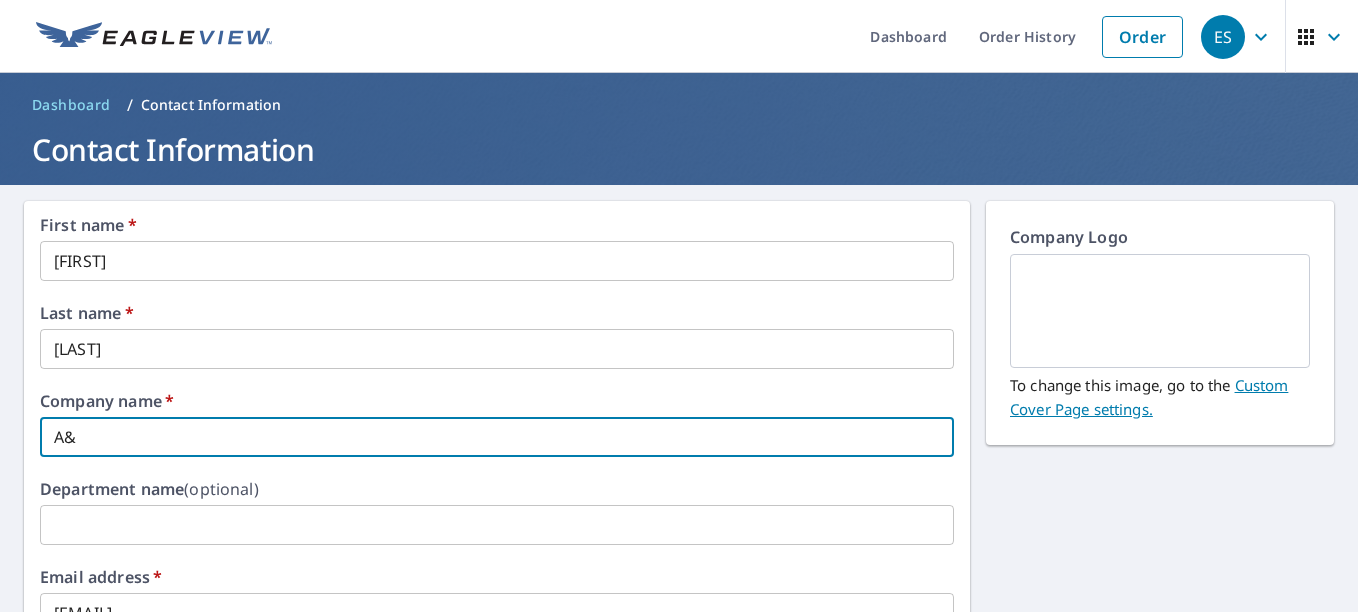 type on "A" 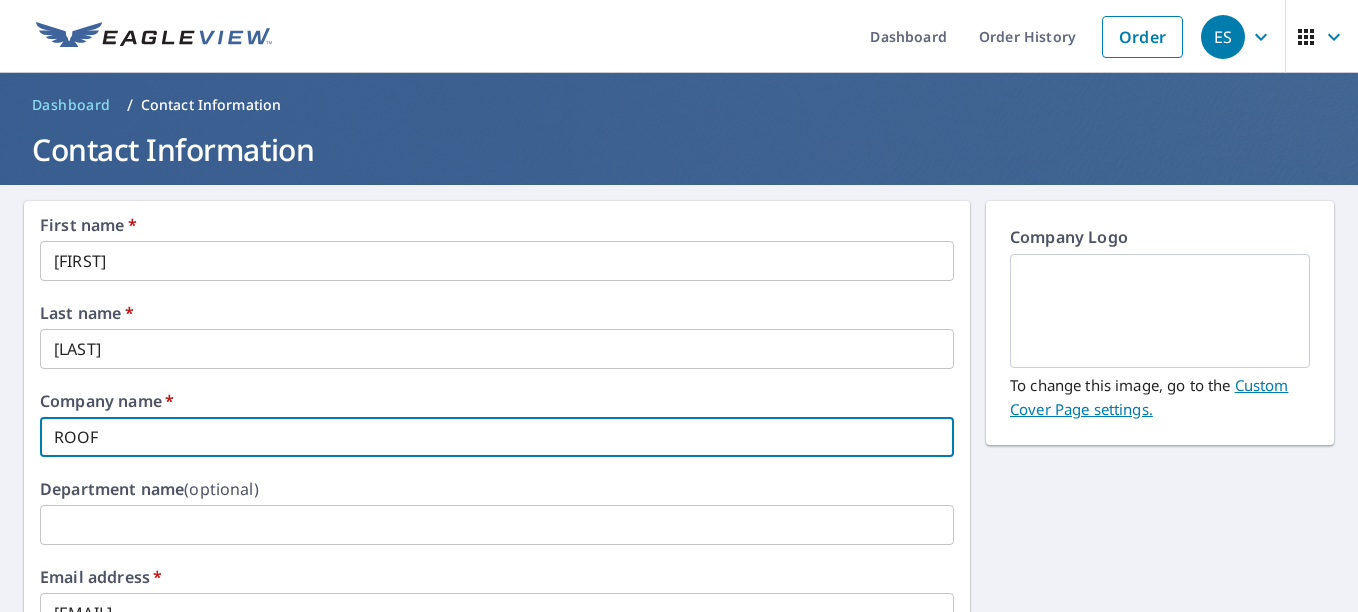 type on "ROOF PRO" 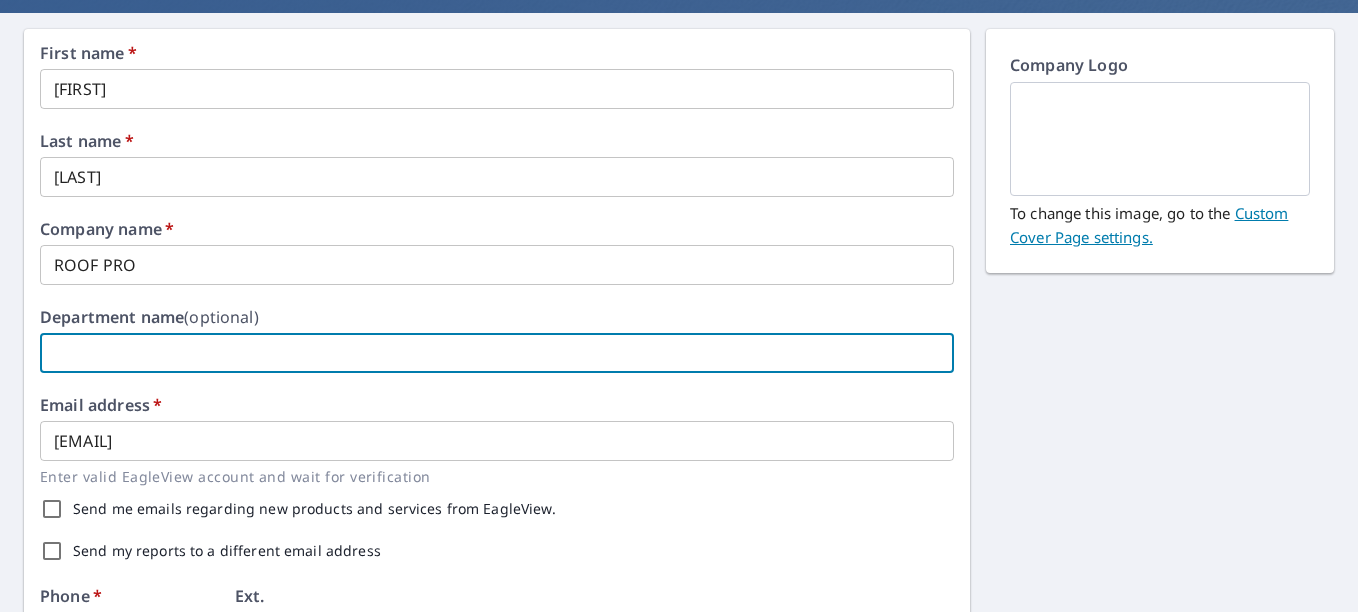 scroll, scrollTop: 184, scrollLeft: 0, axis: vertical 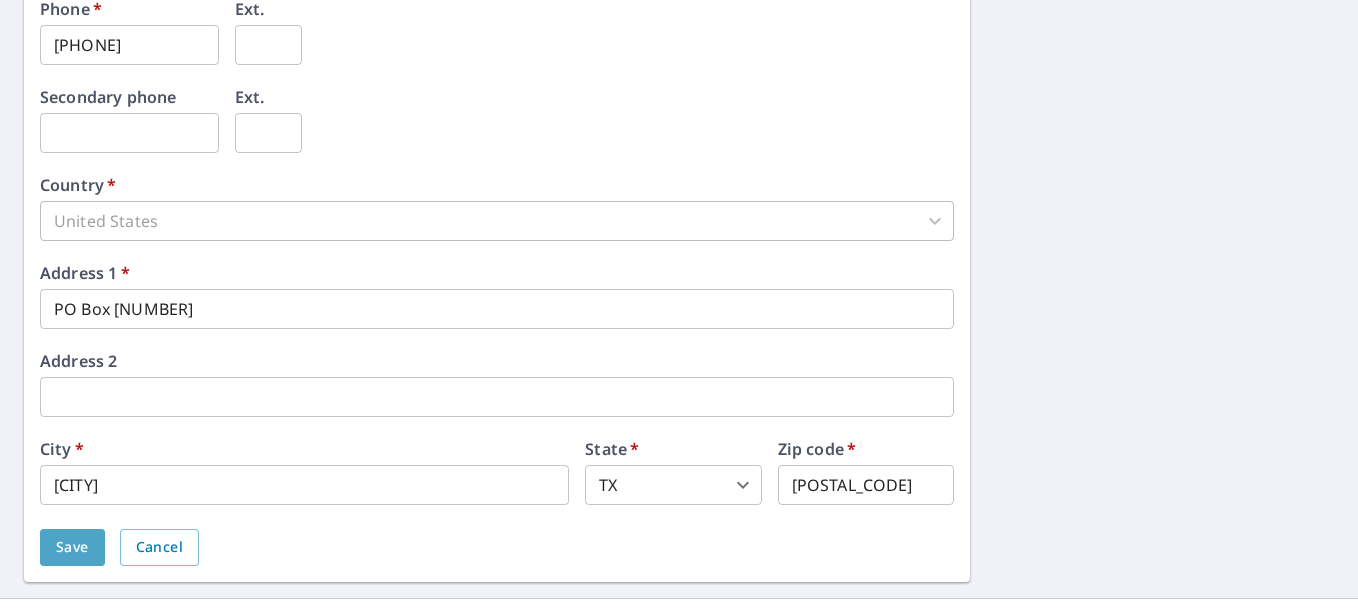 click on "Save" at bounding box center [72, 547] 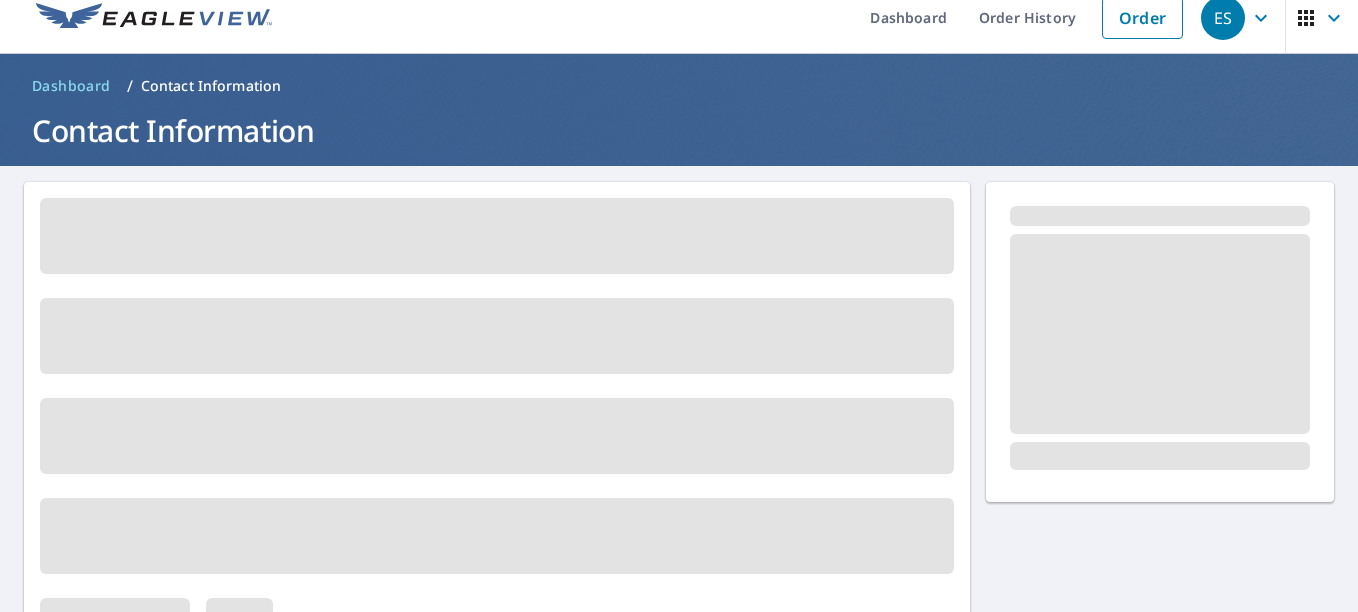 scroll, scrollTop: 0, scrollLeft: 0, axis: both 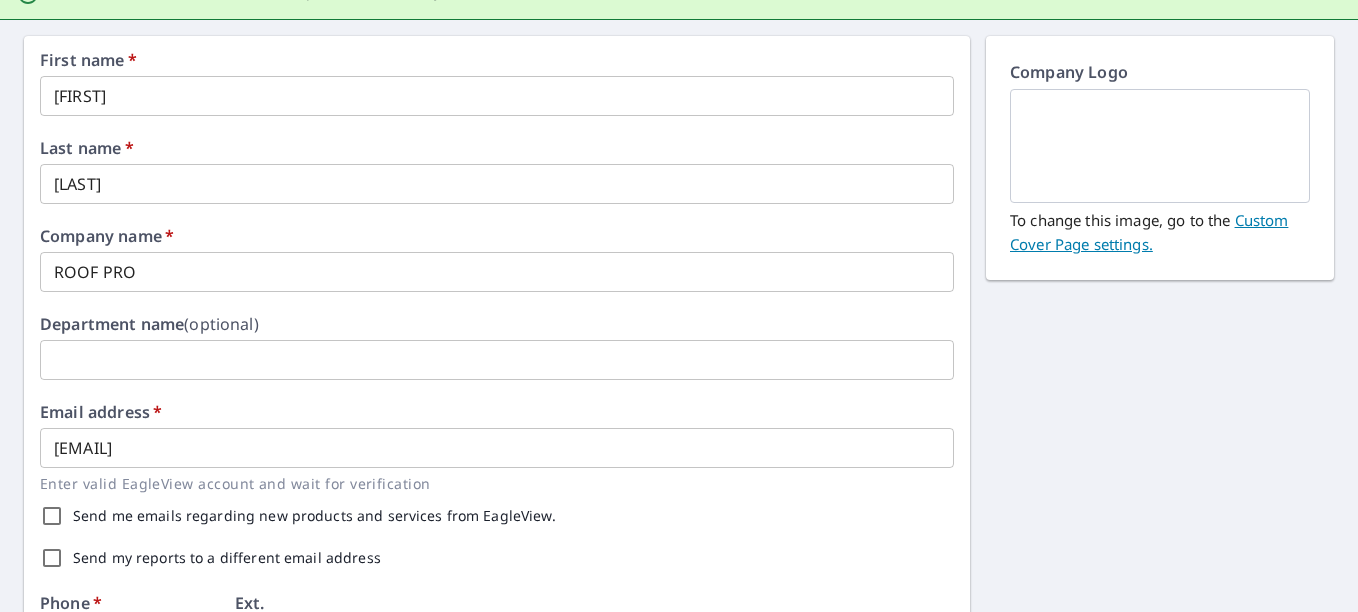 click on "Custom Cover Page settings." at bounding box center [1149, 232] 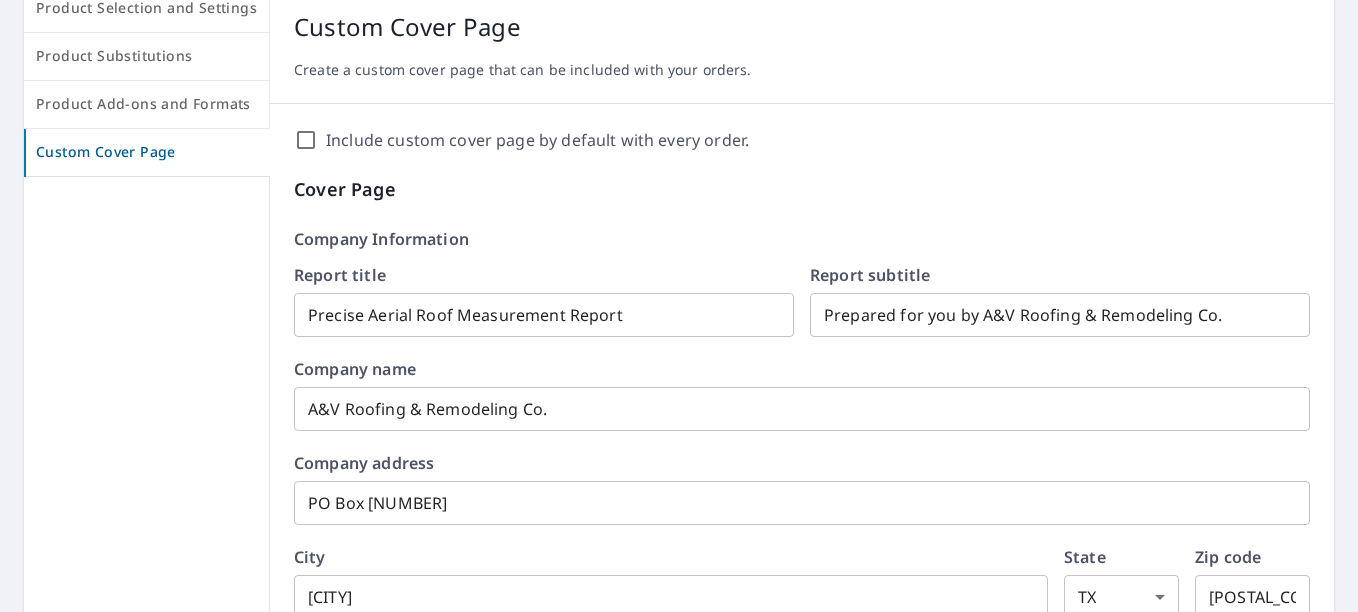 click on "Prepared for you by A&V Roofing & Remodeling Co." at bounding box center [1060, 315] 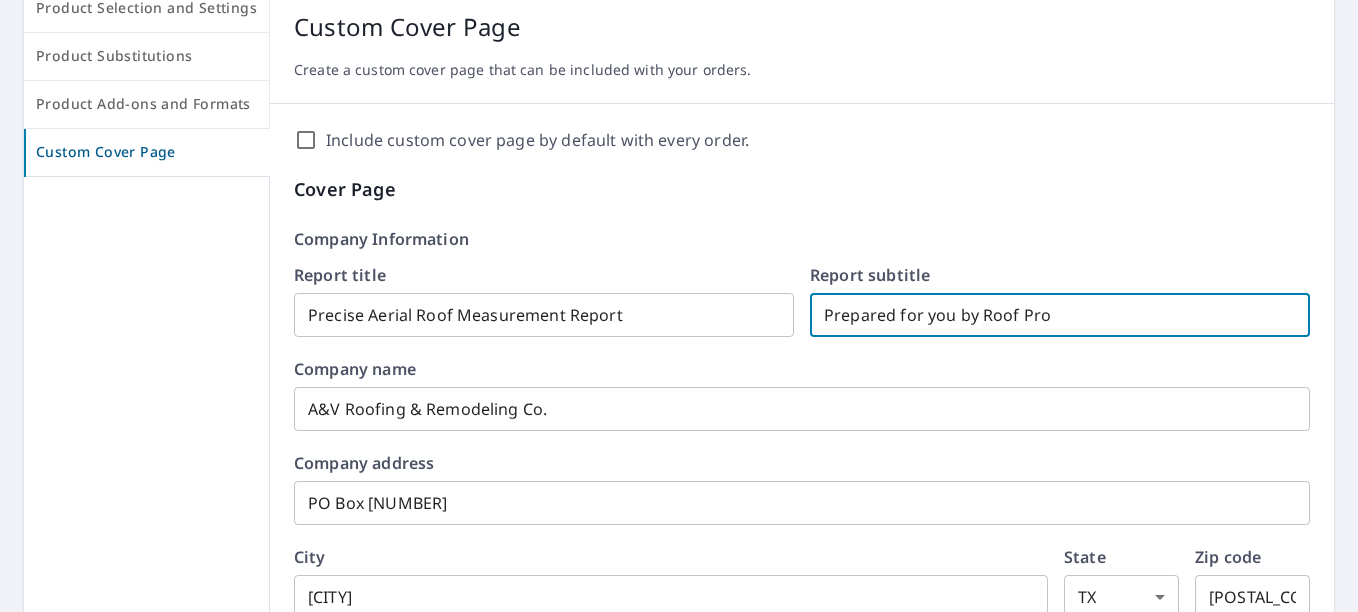 type on "Prepared for you by Roof Pro" 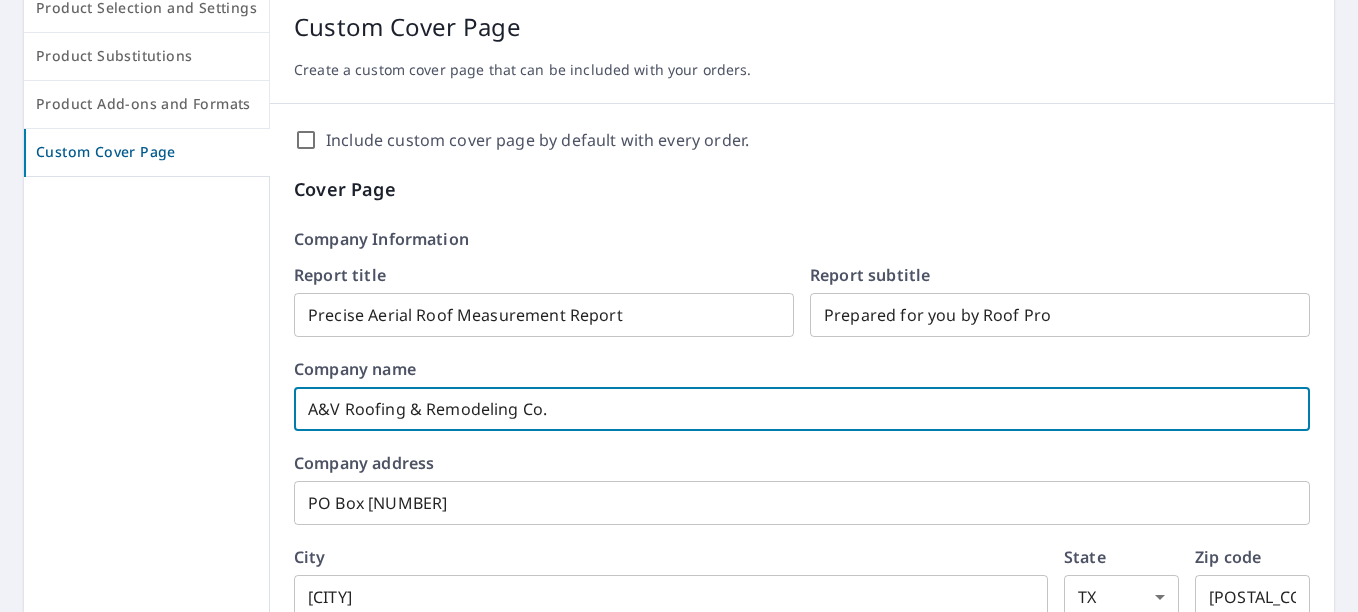 click on "A&V Roofing & Remodeling Co." at bounding box center (802, 409) 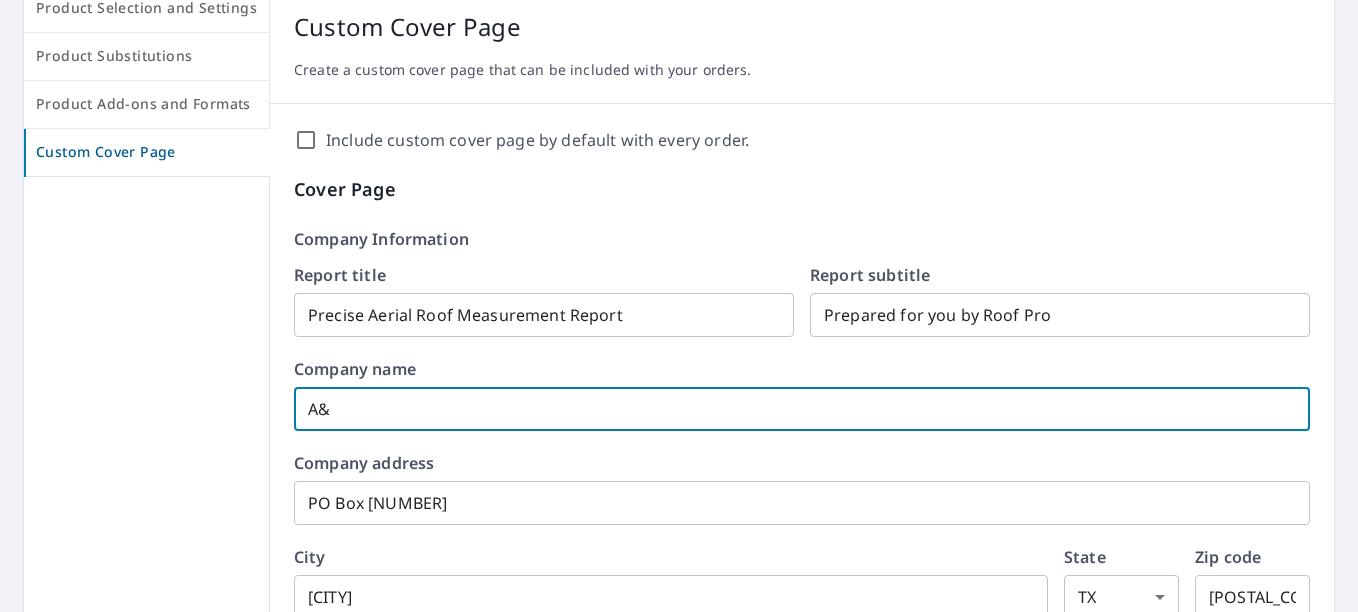 type on "A" 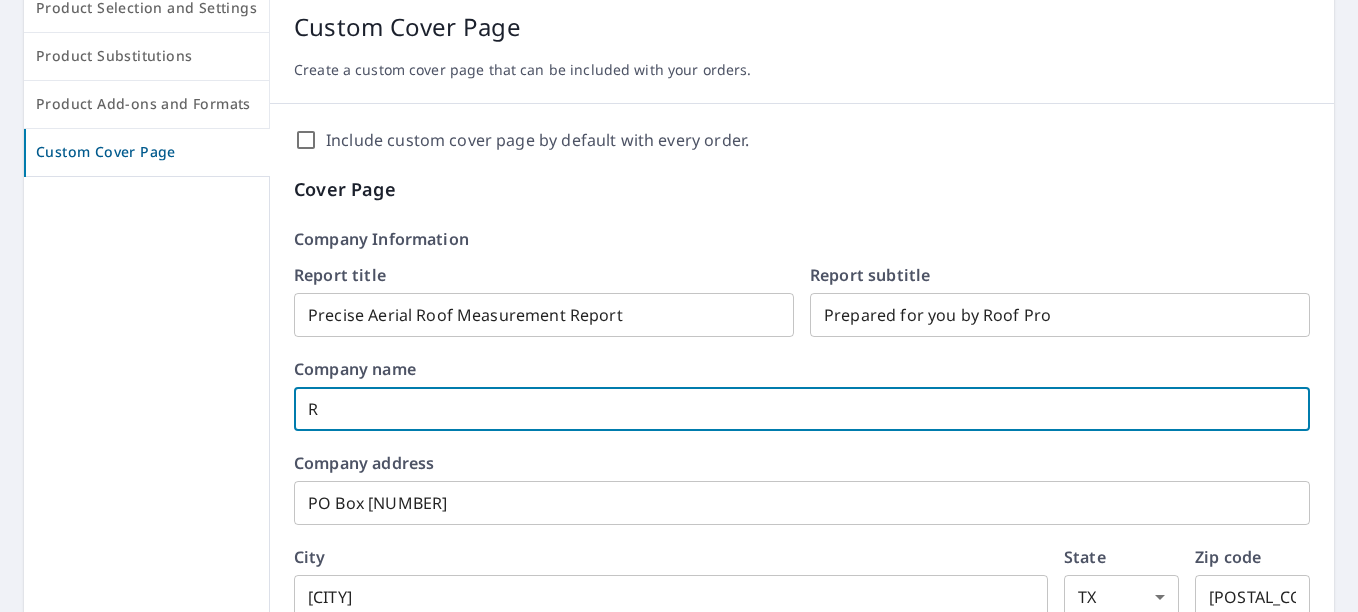 type on "ROOF PRO" 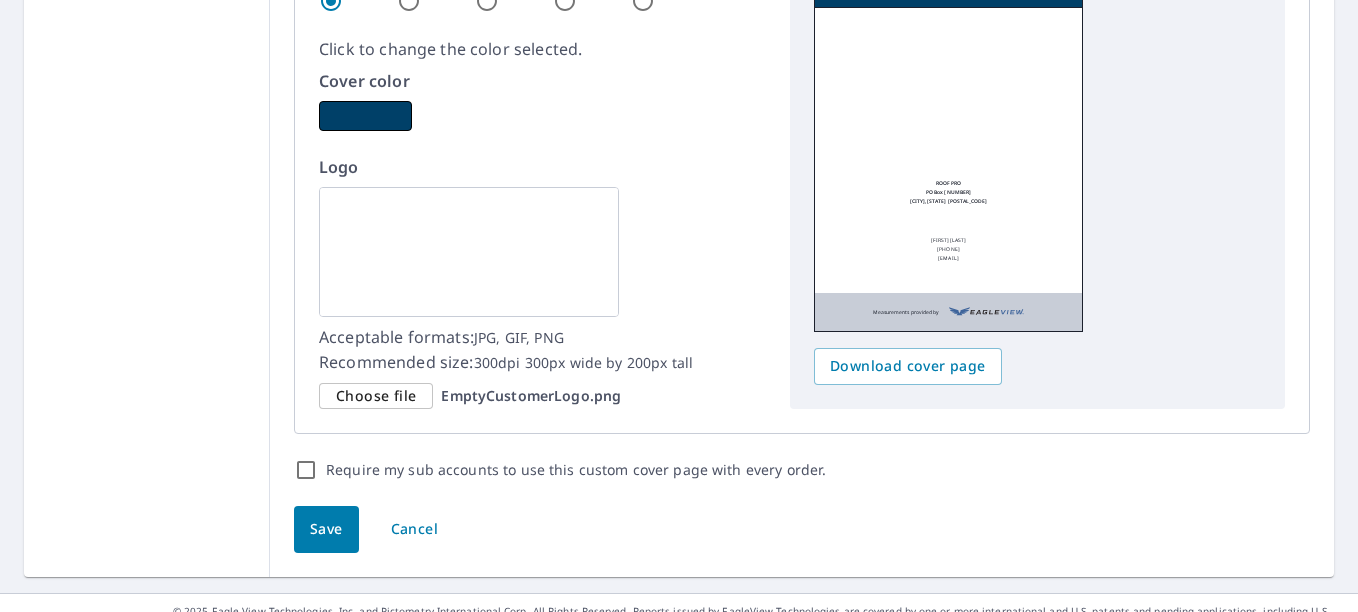 scroll, scrollTop: 1343, scrollLeft: 0, axis: vertical 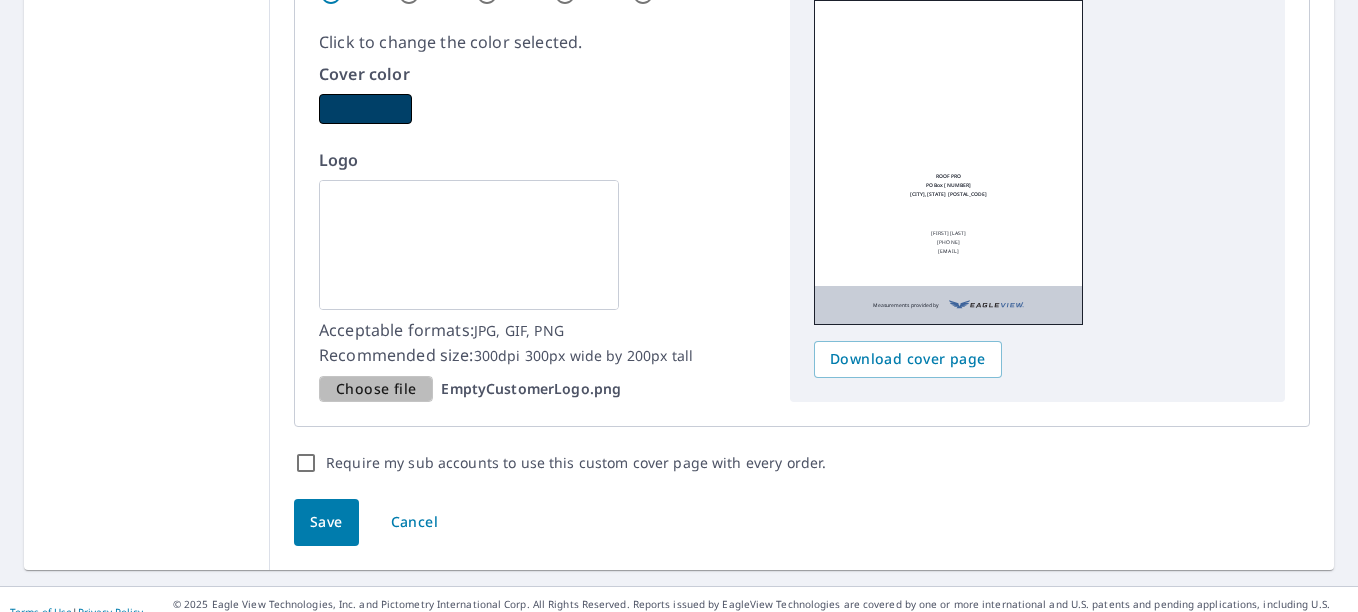 click on "Choose file" at bounding box center [376, 389] 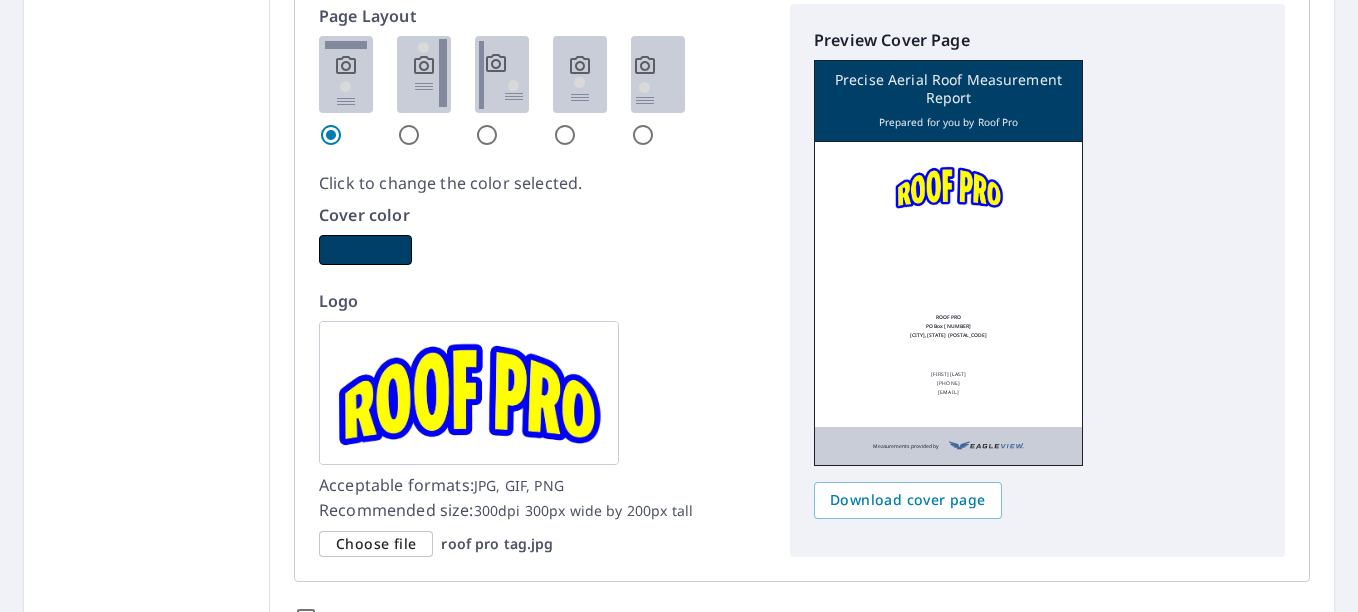 scroll, scrollTop: 1382, scrollLeft: 0, axis: vertical 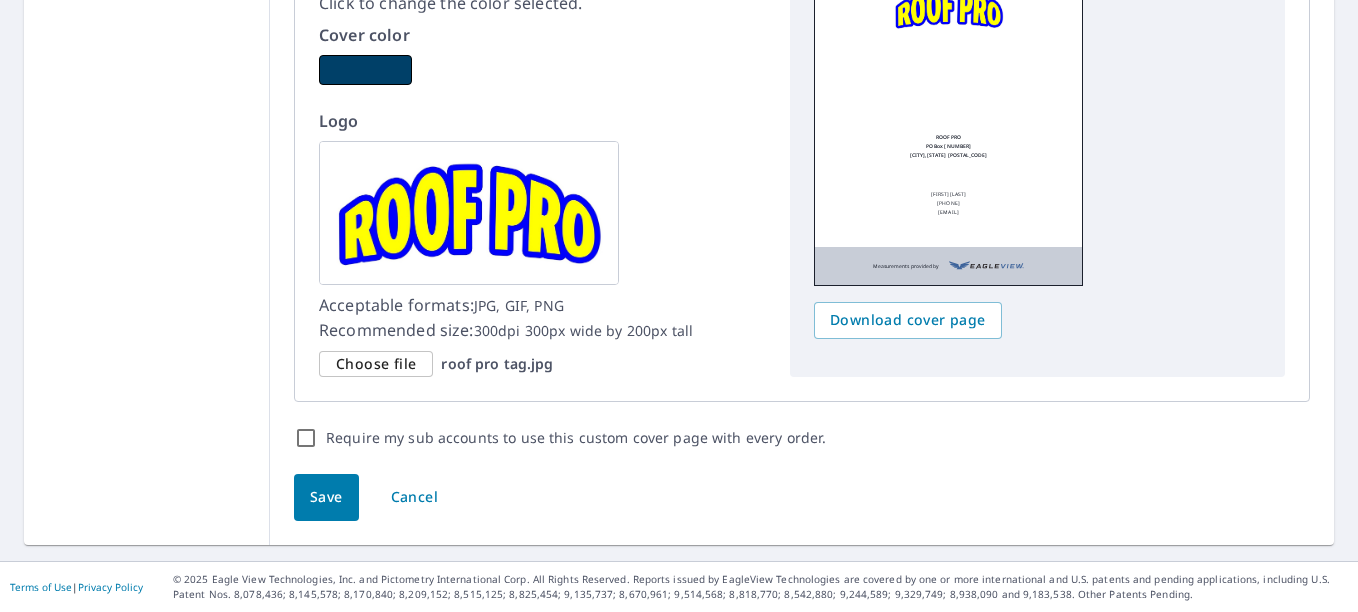 click on "Save" at bounding box center [326, 497] 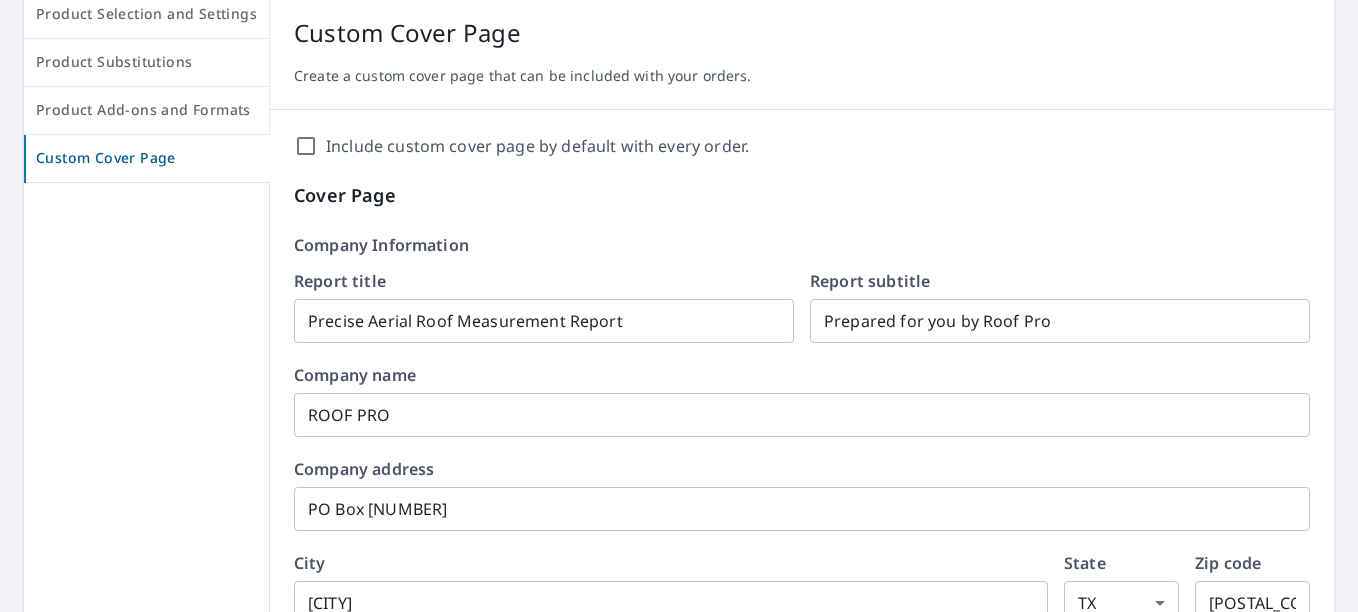 scroll, scrollTop: 0, scrollLeft: 0, axis: both 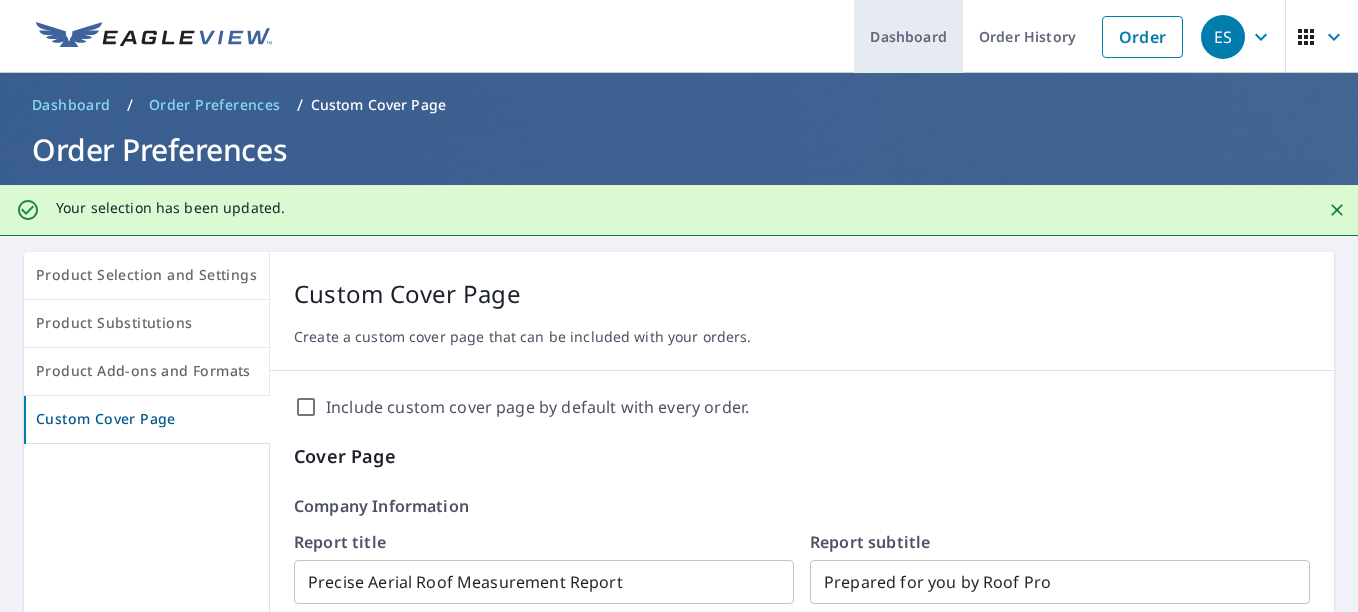 click on "Dashboard" at bounding box center (908, 36) 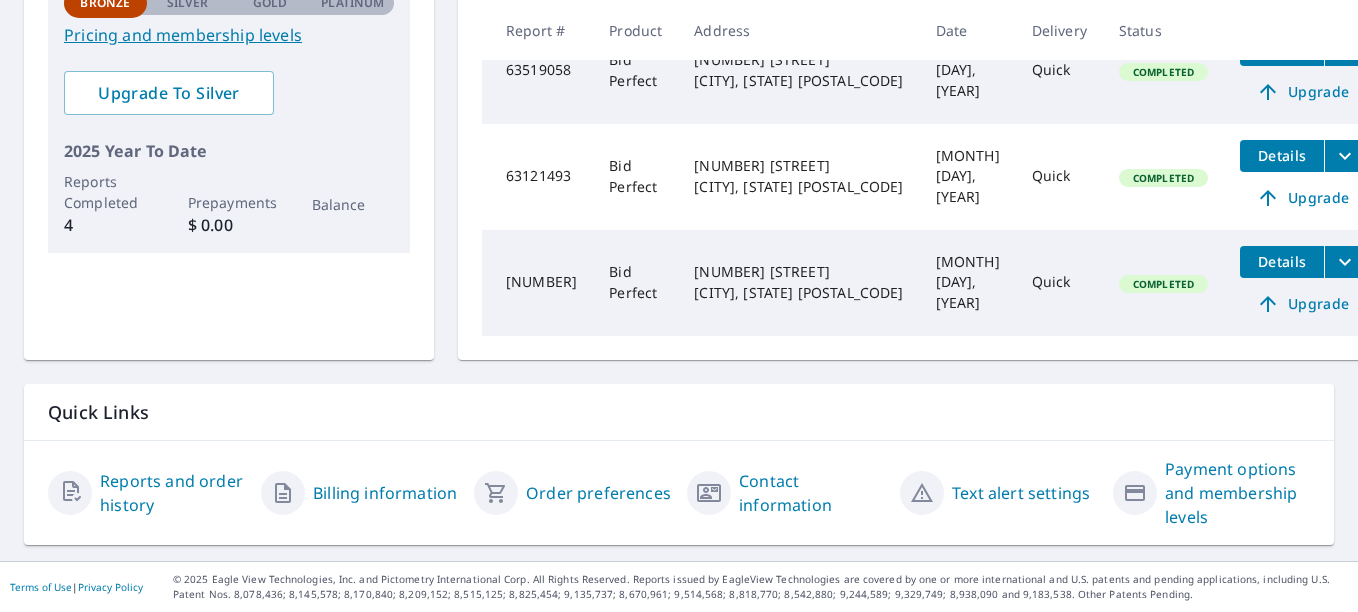 scroll, scrollTop: 0, scrollLeft: 0, axis: both 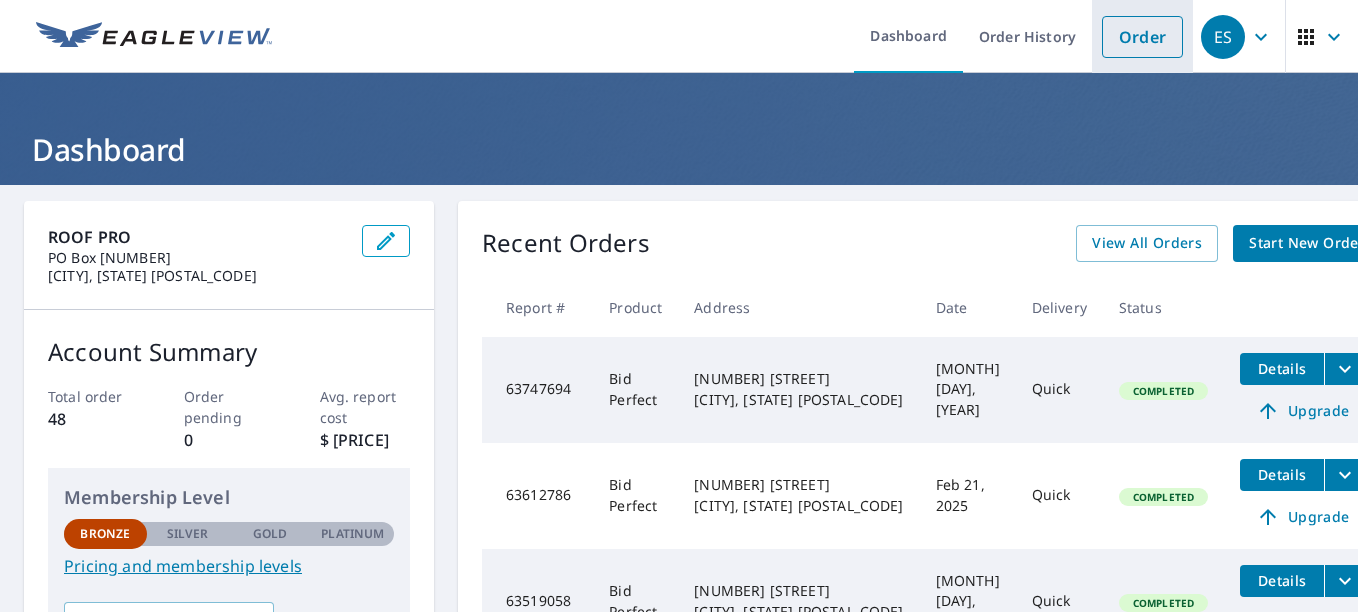 click on "Order" at bounding box center [1142, 37] 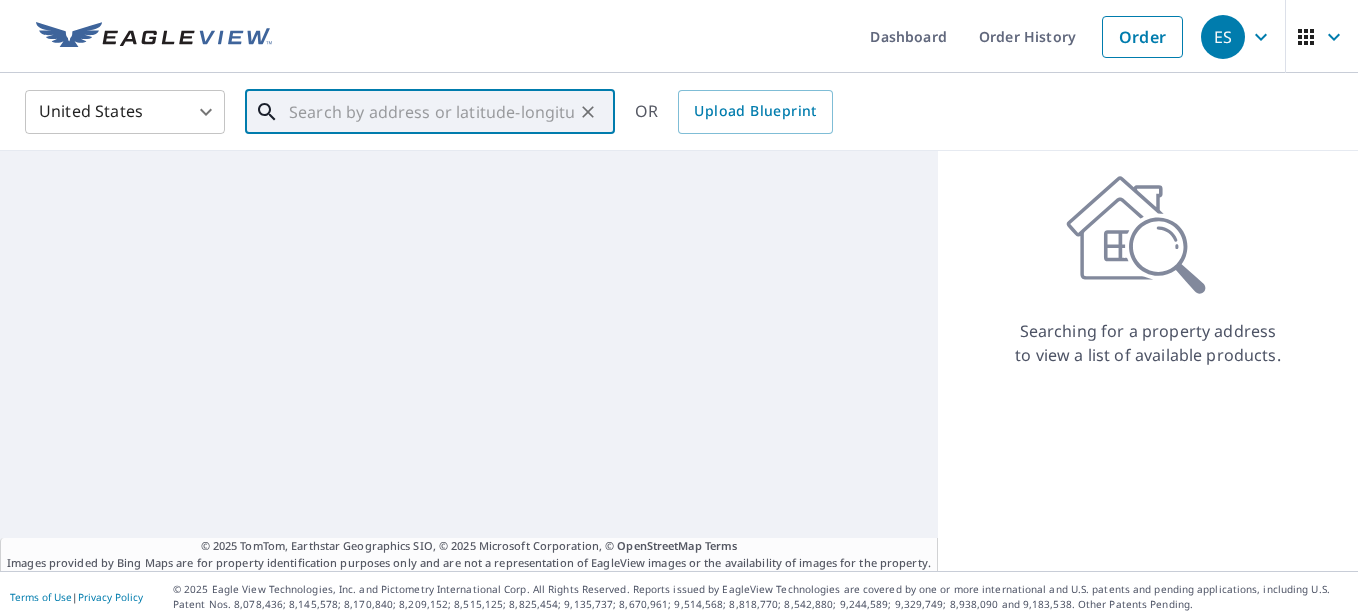 click at bounding box center [431, 112] 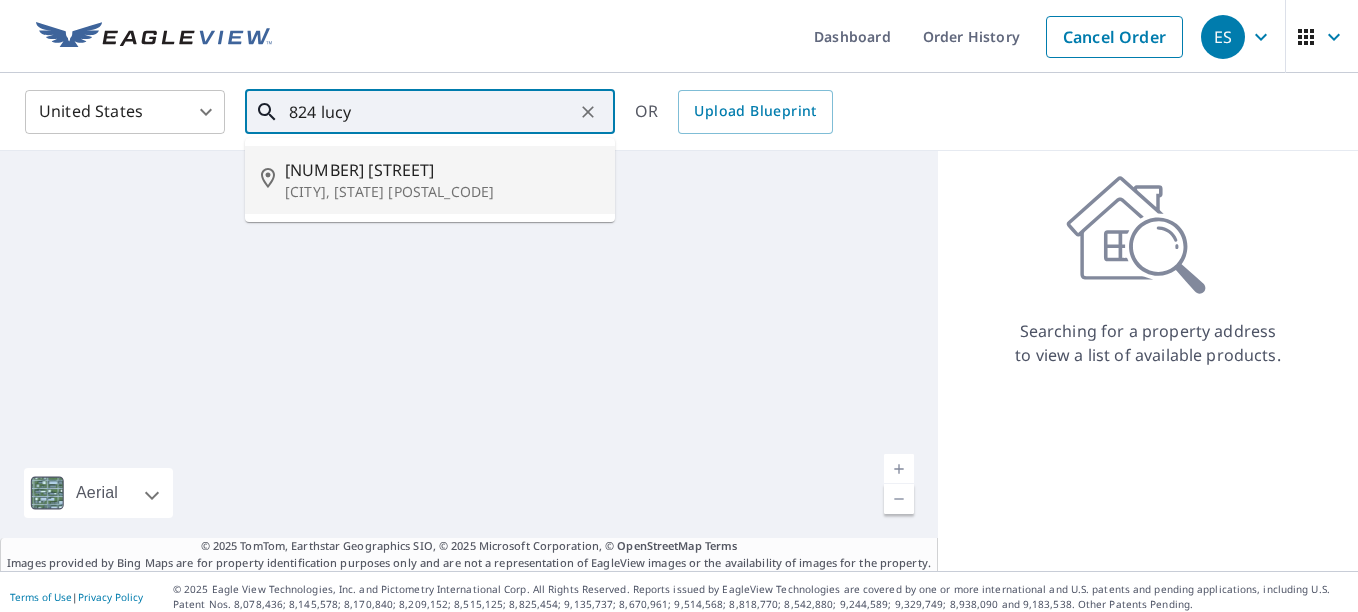 click on "[NUMBER] [STREET]" at bounding box center (442, 170) 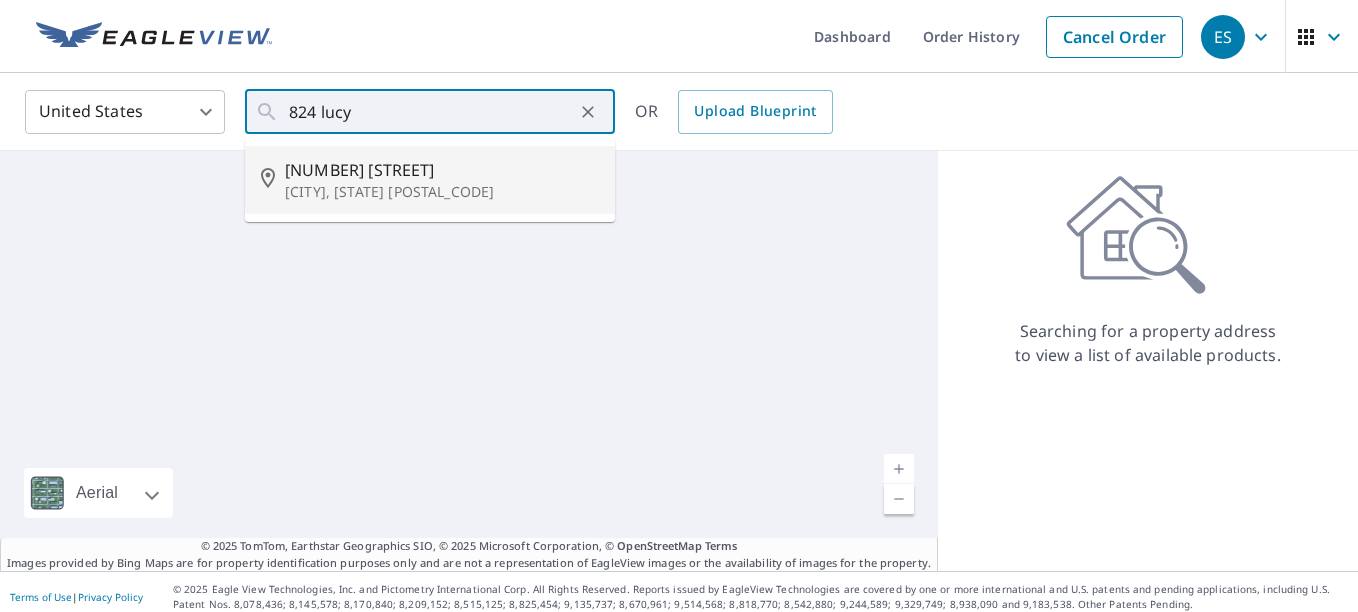 type on "[NUMBER] [STREET] [CITY], [STATE] [POSTAL_CODE]" 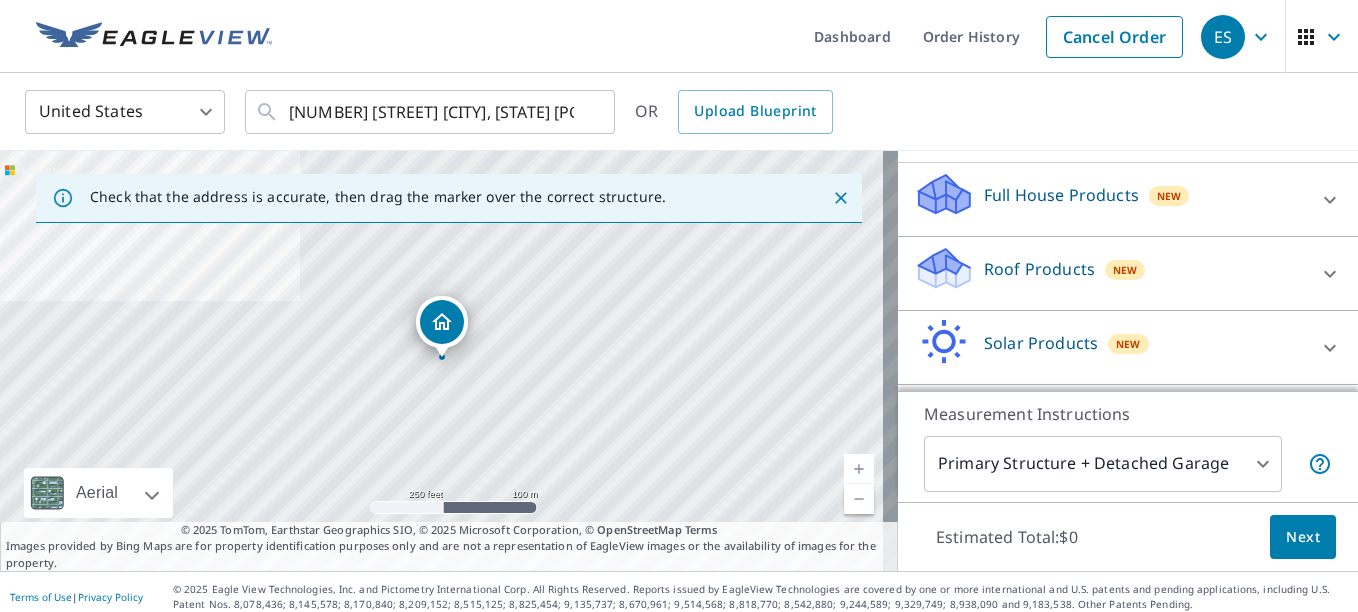 scroll, scrollTop: 263, scrollLeft: 0, axis: vertical 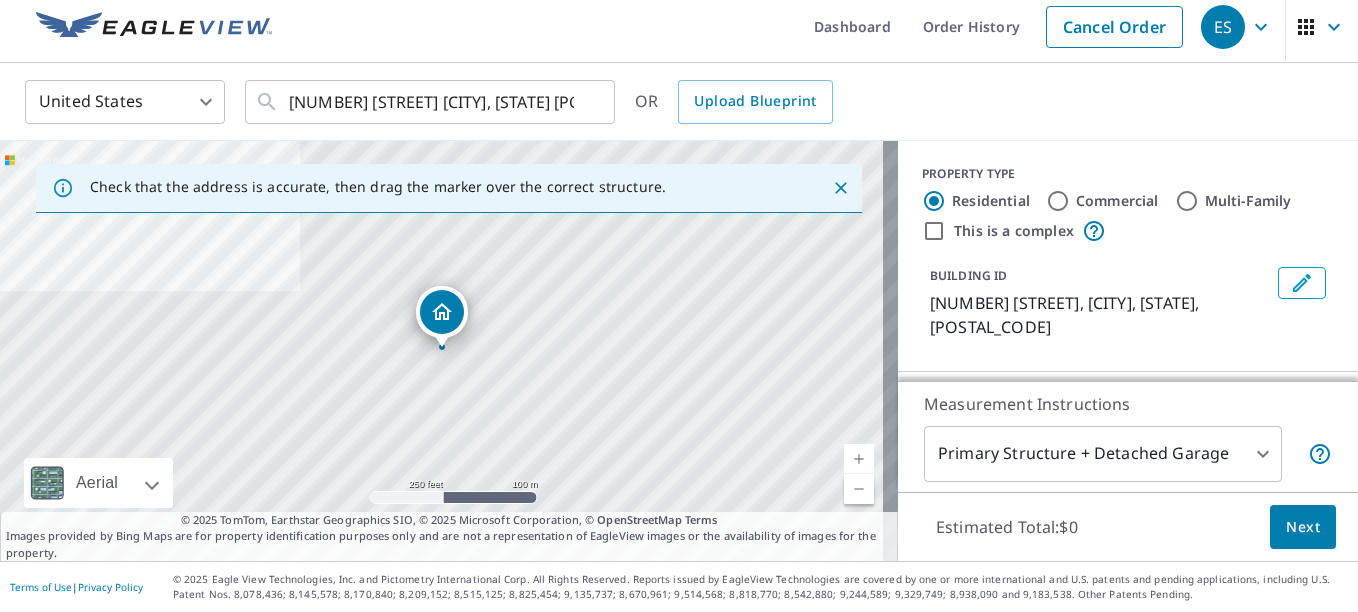 click on "ES ES
Dashboard Order History Cancel Order ES United States US ​ [NUMBER] [STREET] [CITY], [STATE] [POSTAL_CODE] ​ OR Upload Blueprint Check that the address is accurate, then drag the marker over the correct structure. [NUMBER] [STREET] [CITY], [STATE] [POSTAL_CODE] Aerial Road A standard road map Aerial A detailed look from above Labels Labels 250 feet 100 m © 2025 TomTom, © Vexcel Imaging, © 2025 Microsoft Corporation,  © OpenStreetMap Terms © 2025 TomTom, Earthstar Geographics SIO, © 2025 Microsoft Corporation, ©   OpenStreetMap   Terms Images provided by Bing Maps are for property identification purposes only and are not a representation of EagleView images or the availability of images for the property. PROPERTY TYPE Residential Commercial Multi-Family This is a complex BUILDING ID [NUMBER] [STREET], [CITY], [STATE], [POSTAL_CODE] Full House Products New Full House™ $105 Roof Products New Premium $32.75 - $87 QuickSquares™ $18 Gutter $13.75 Bid Perfect™ $18 Solar Products New Inform Essentials+ $63.25 Inform Advanced $79 $30 $105.5 New $78" at bounding box center (679, 306) 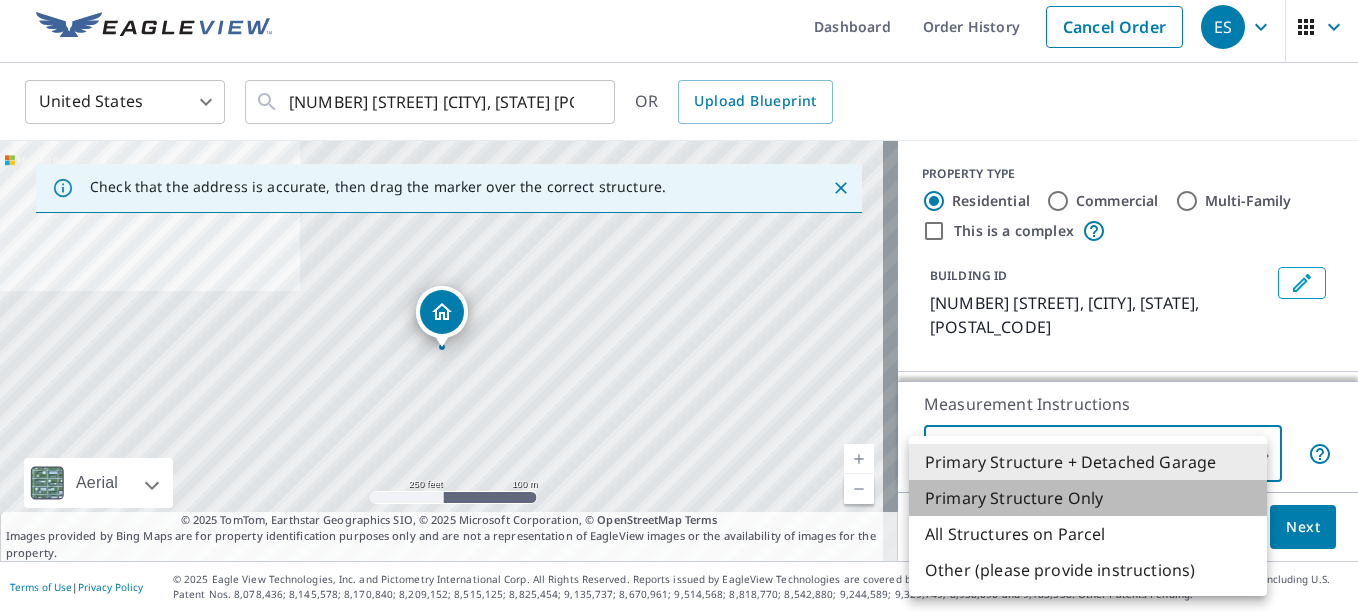 click on "Primary Structure Only" at bounding box center [1088, 498] 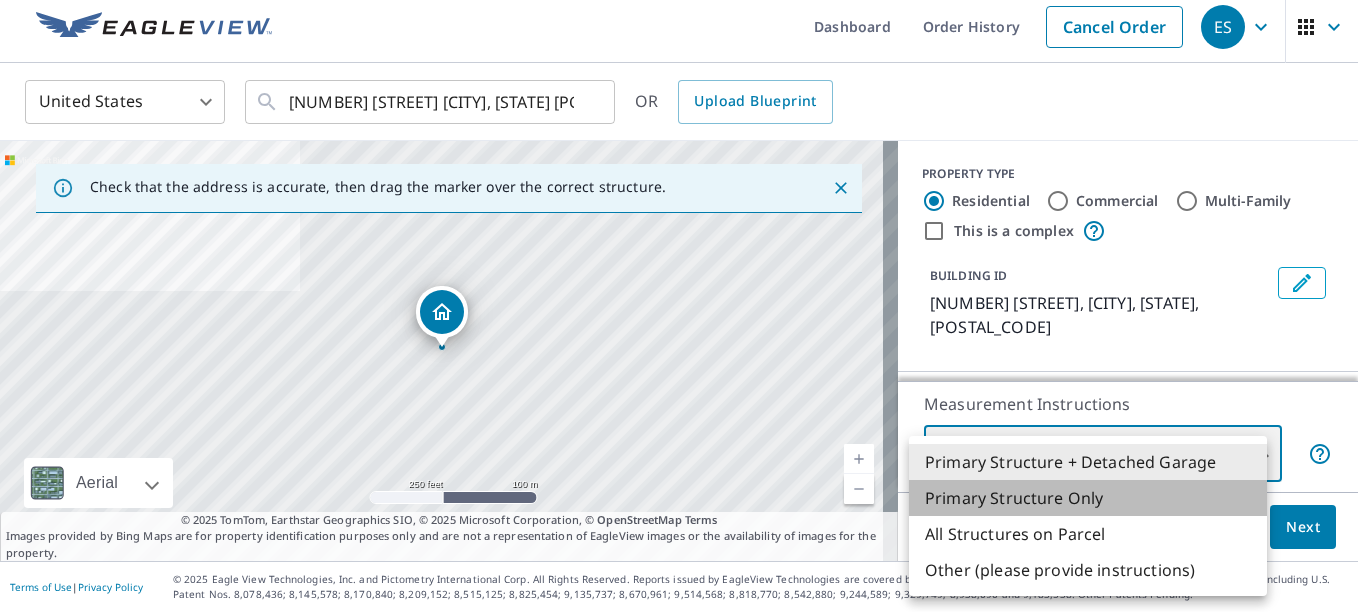 type on "2" 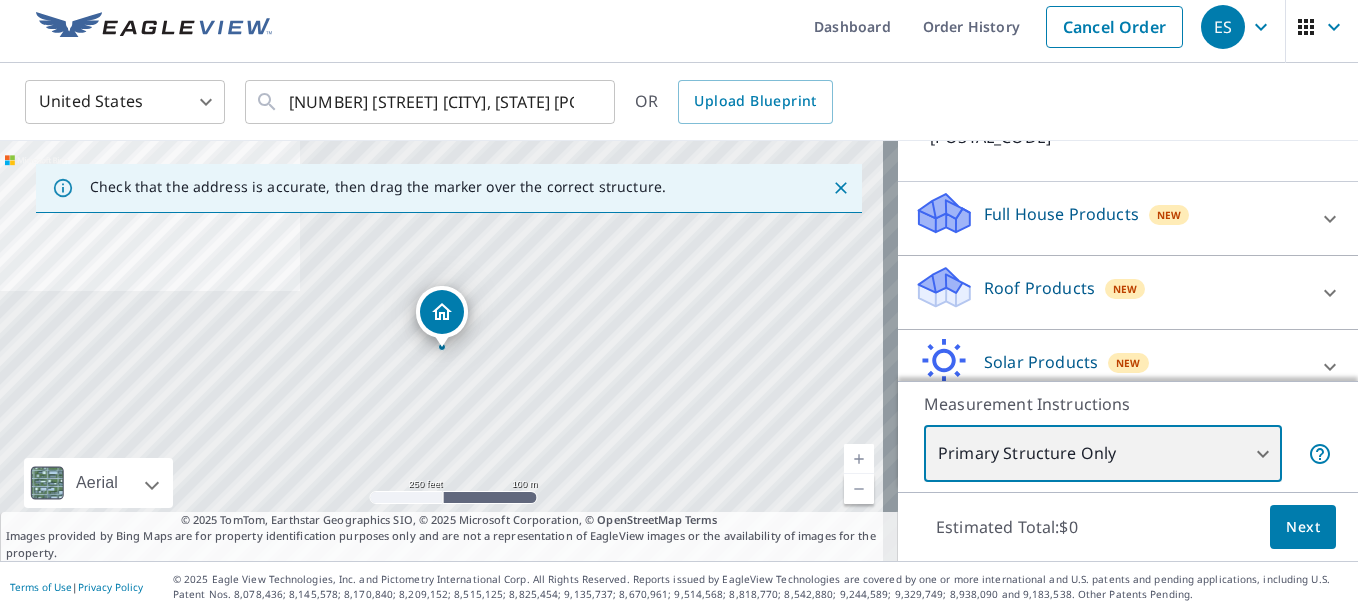 scroll, scrollTop: 195, scrollLeft: 0, axis: vertical 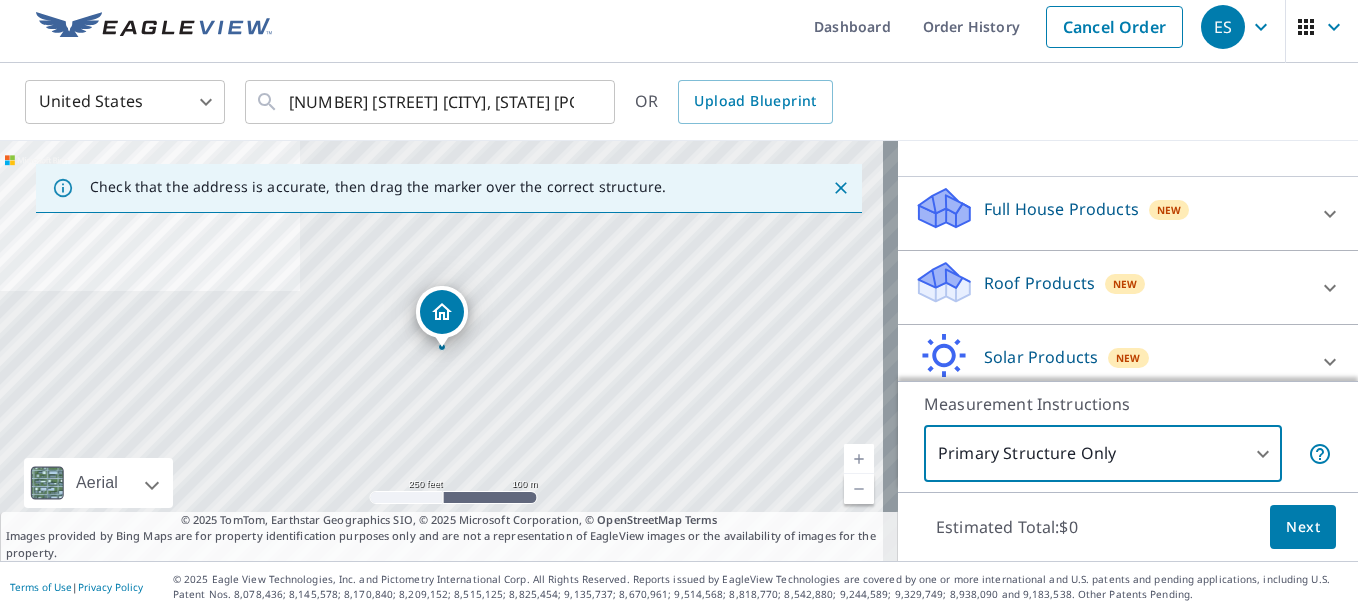 click 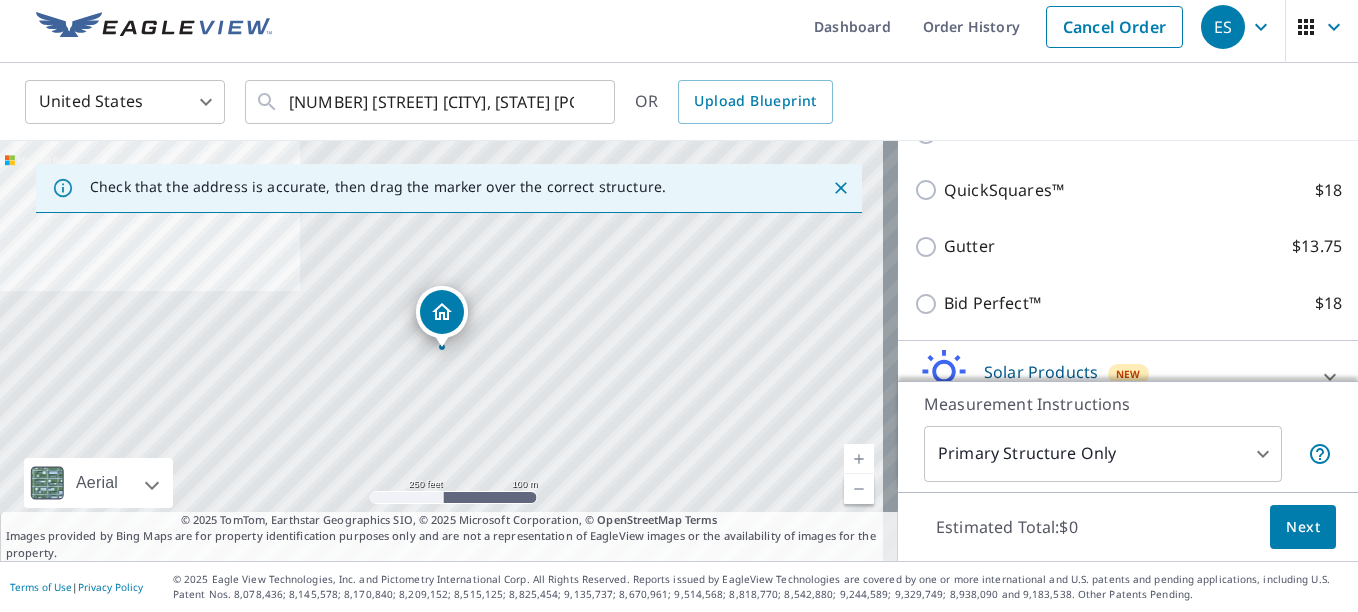 scroll, scrollTop: 403, scrollLeft: 0, axis: vertical 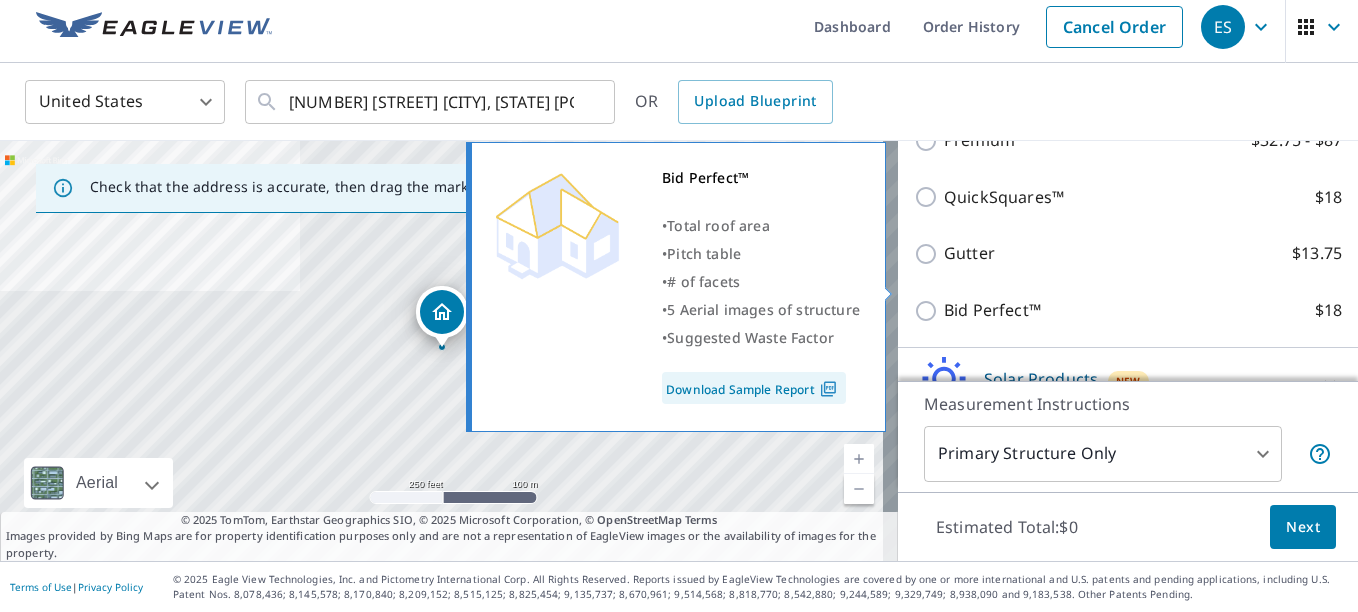 click on "Bid Perfect™ $18" at bounding box center [929, 311] 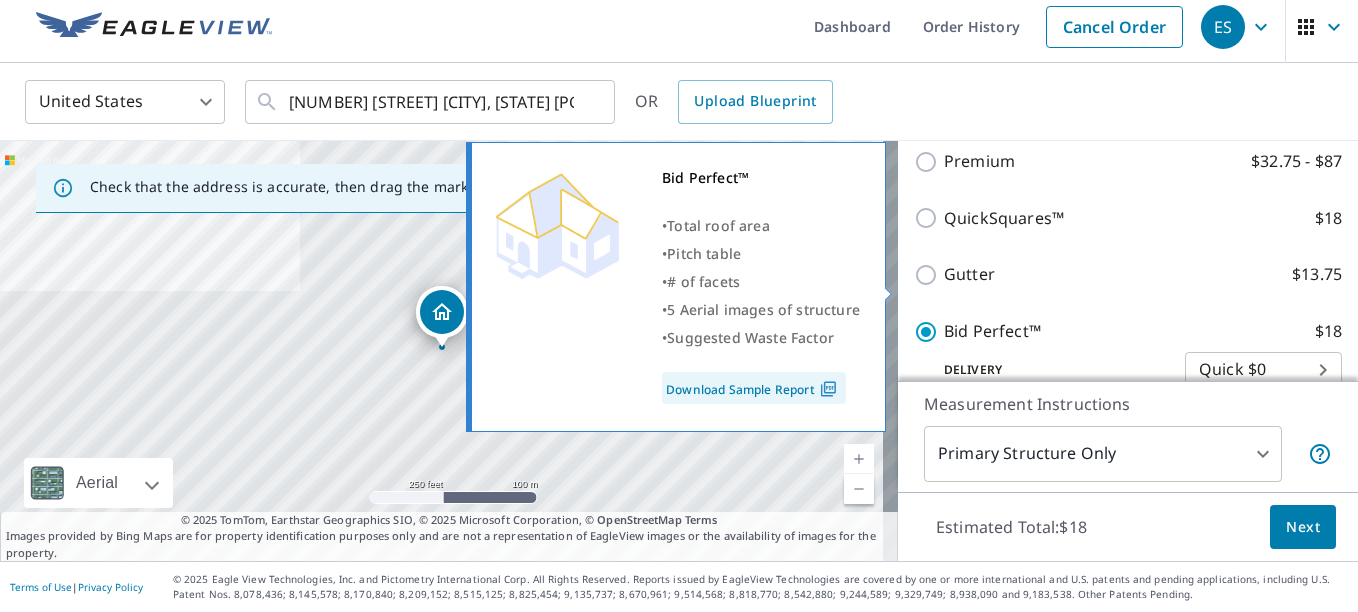 scroll, scrollTop: 420, scrollLeft: 0, axis: vertical 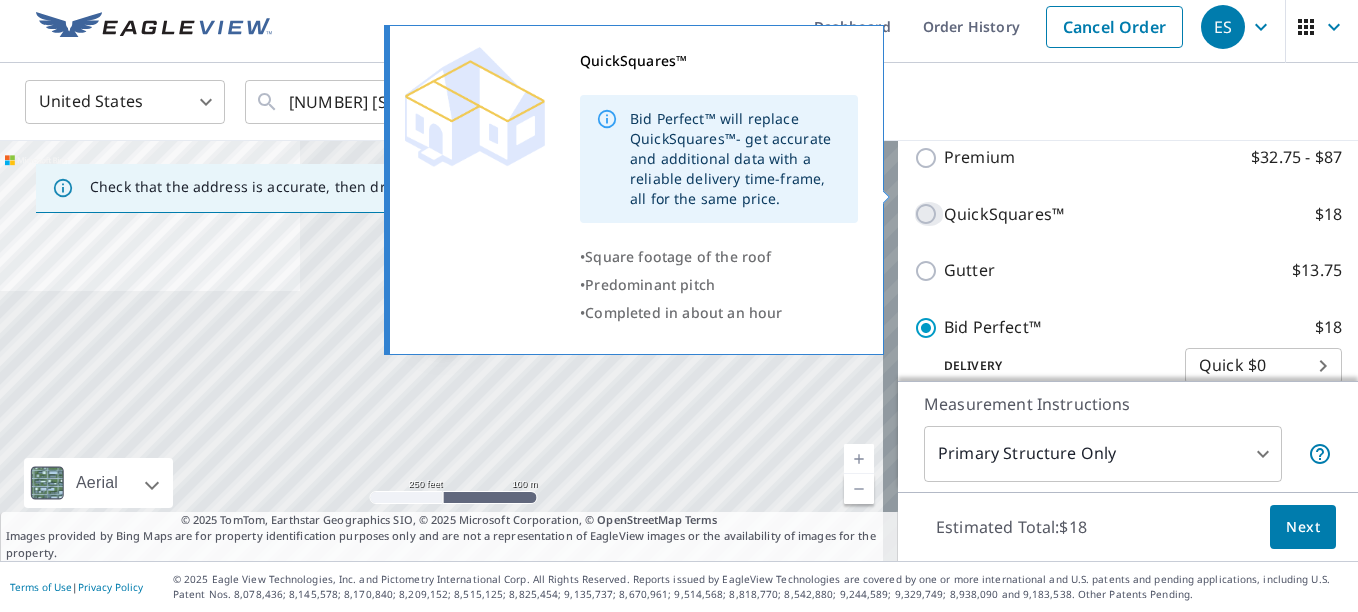 click on "QuickSquares™ $18" at bounding box center (929, 214) 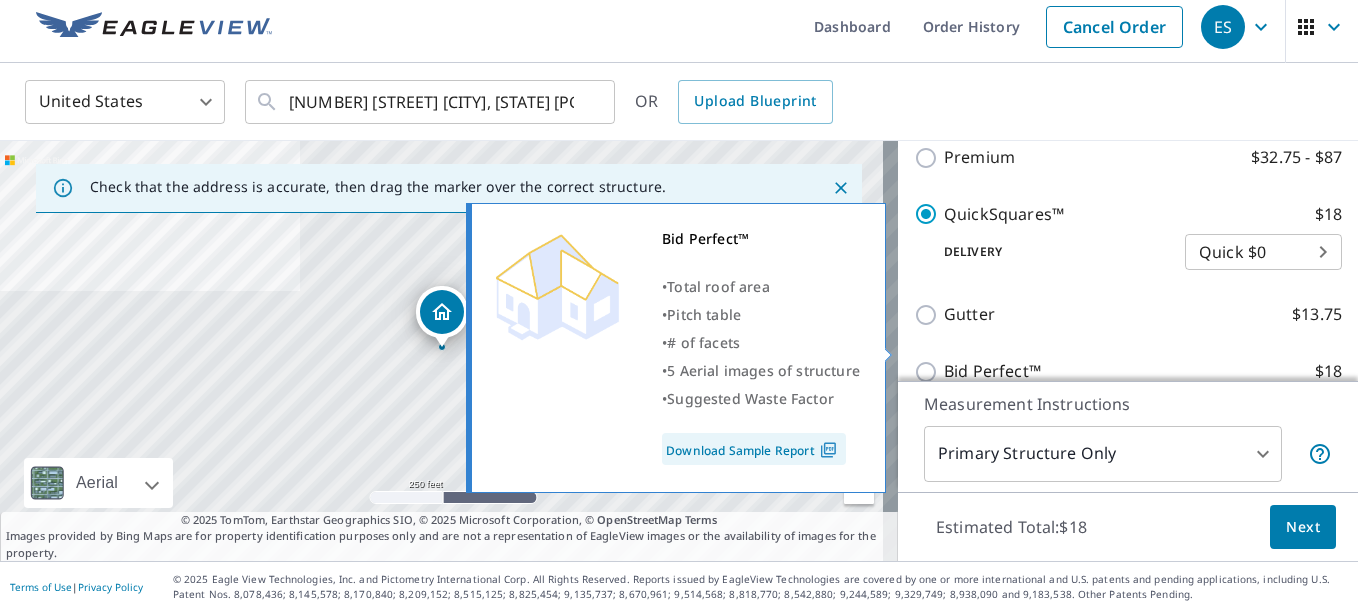 click on "Bid Perfect™ $18" at bounding box center (929, 372) 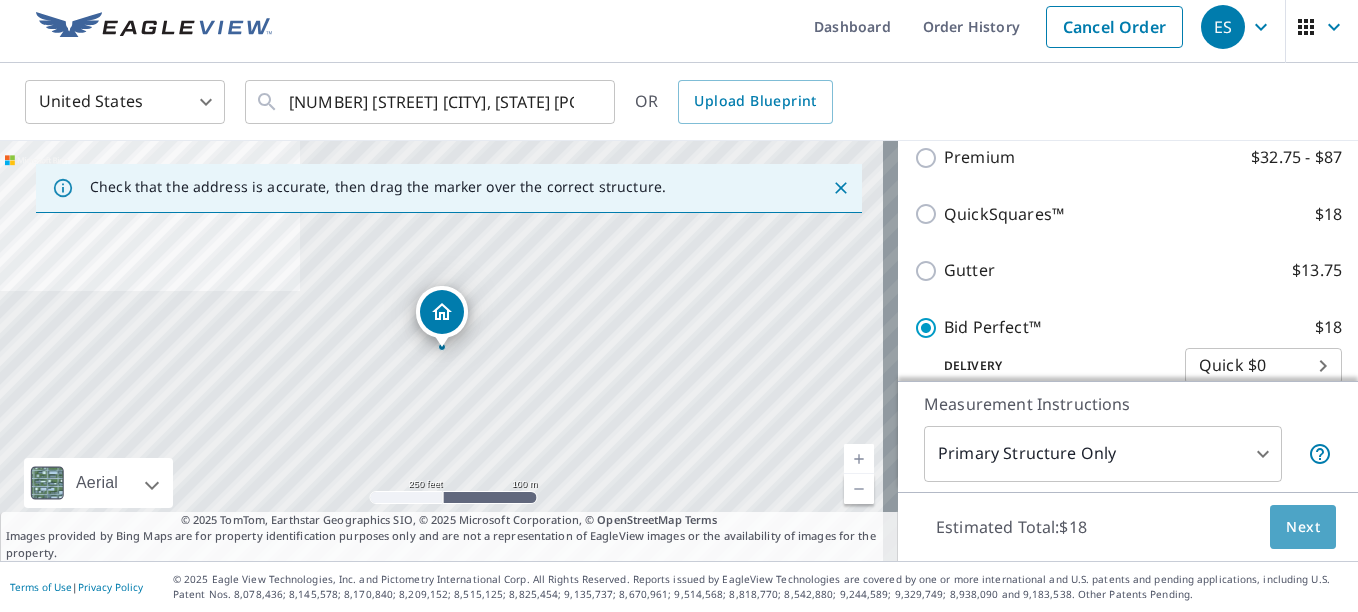 click on "Next" at bounding box center (1303, 527) 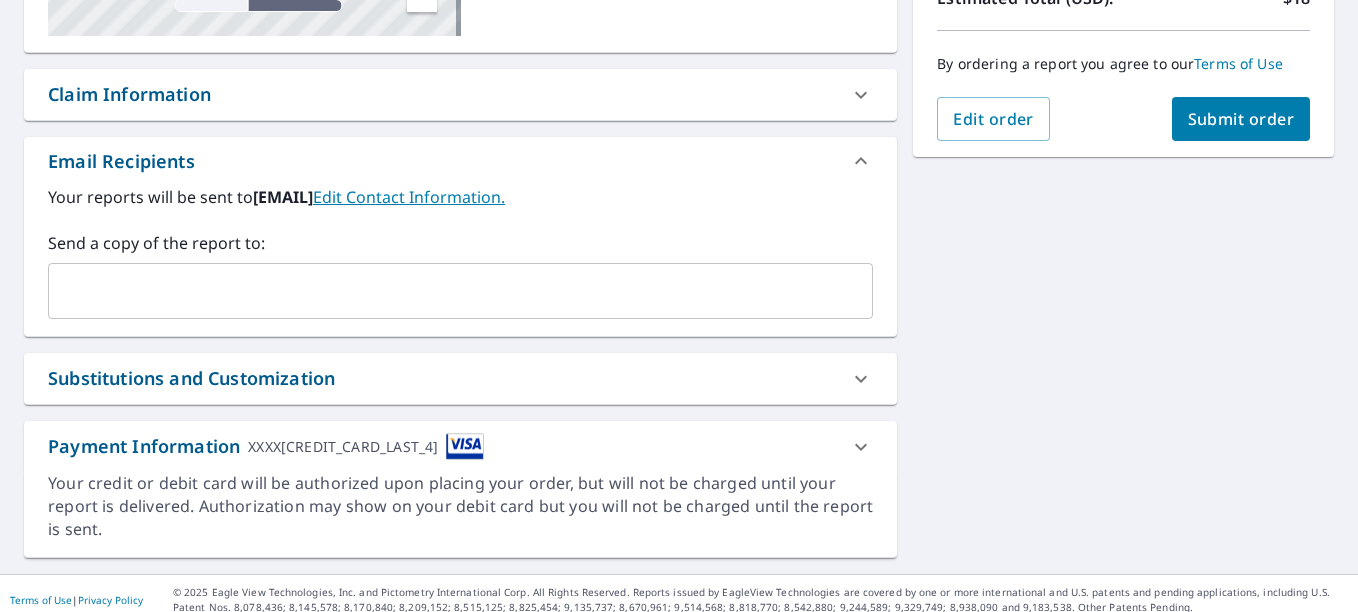 scroll, scrollTop: 494, scrollLeft: 0, axis: vertical 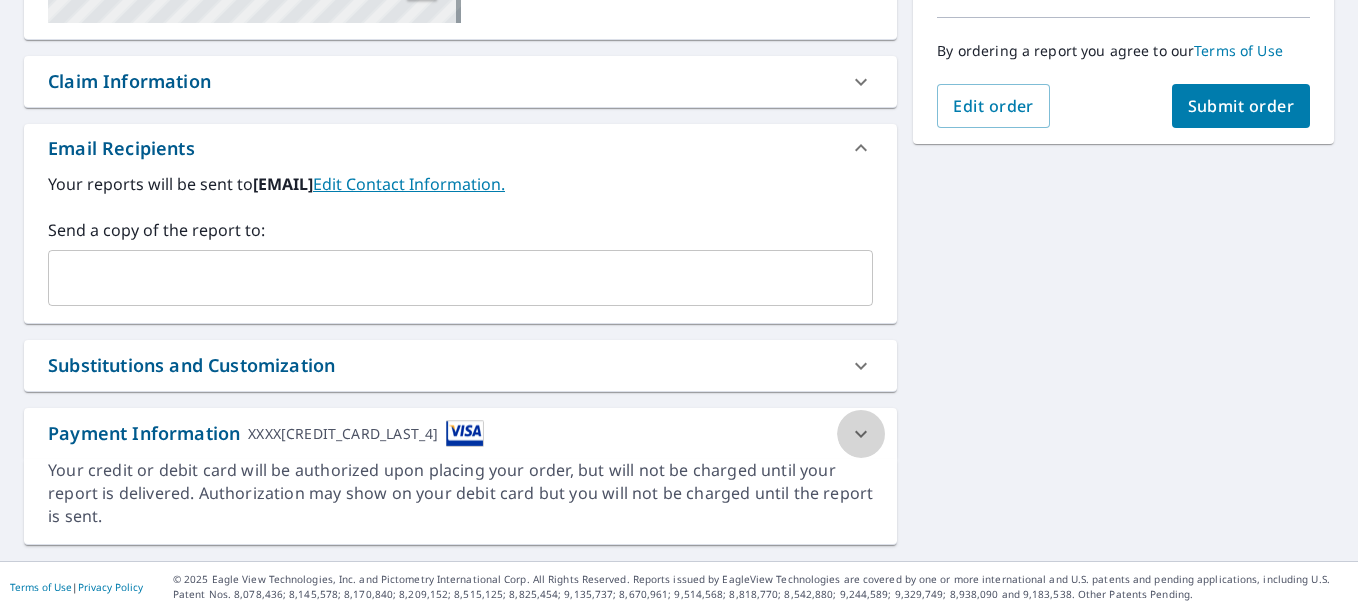 click 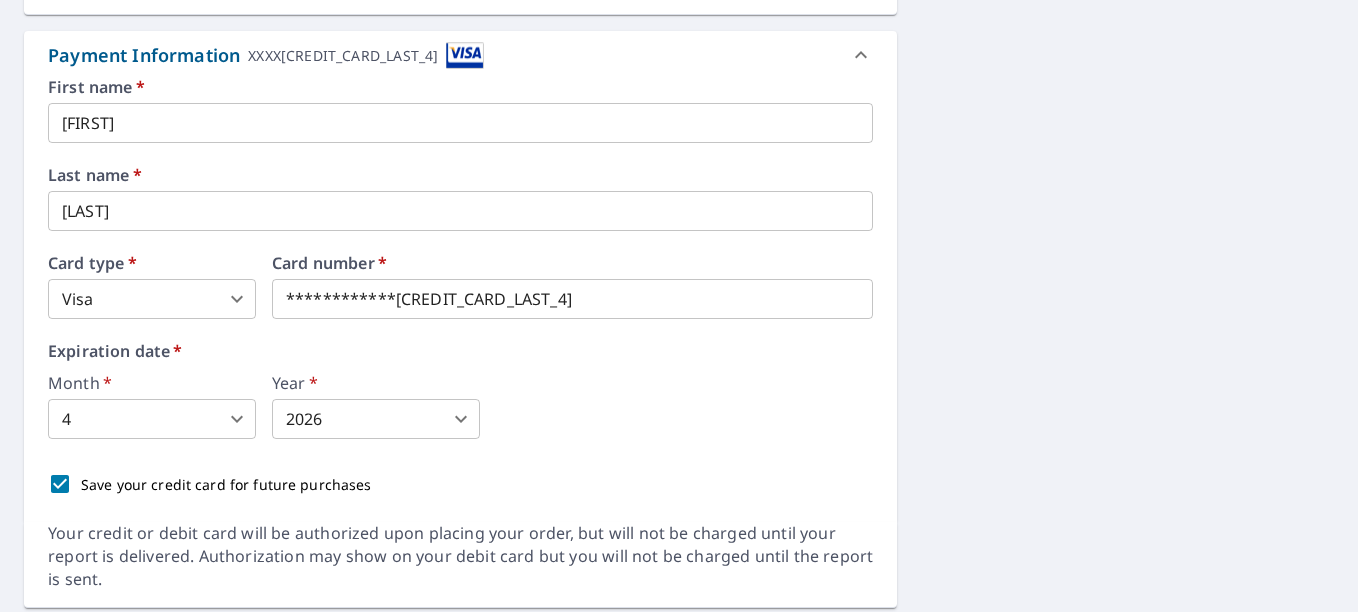 scroll, scrollTop: 874, scrollLeft: 0, axis: vertical 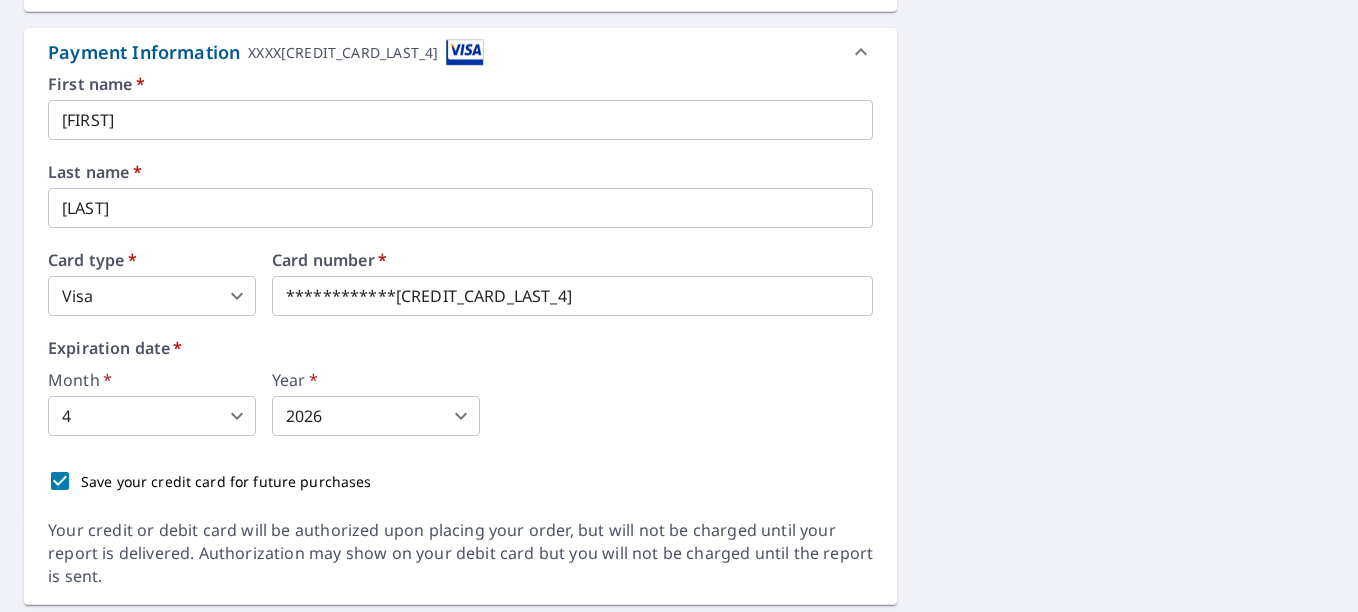 click on "[FIRST]" at bounding box center (460, 120) 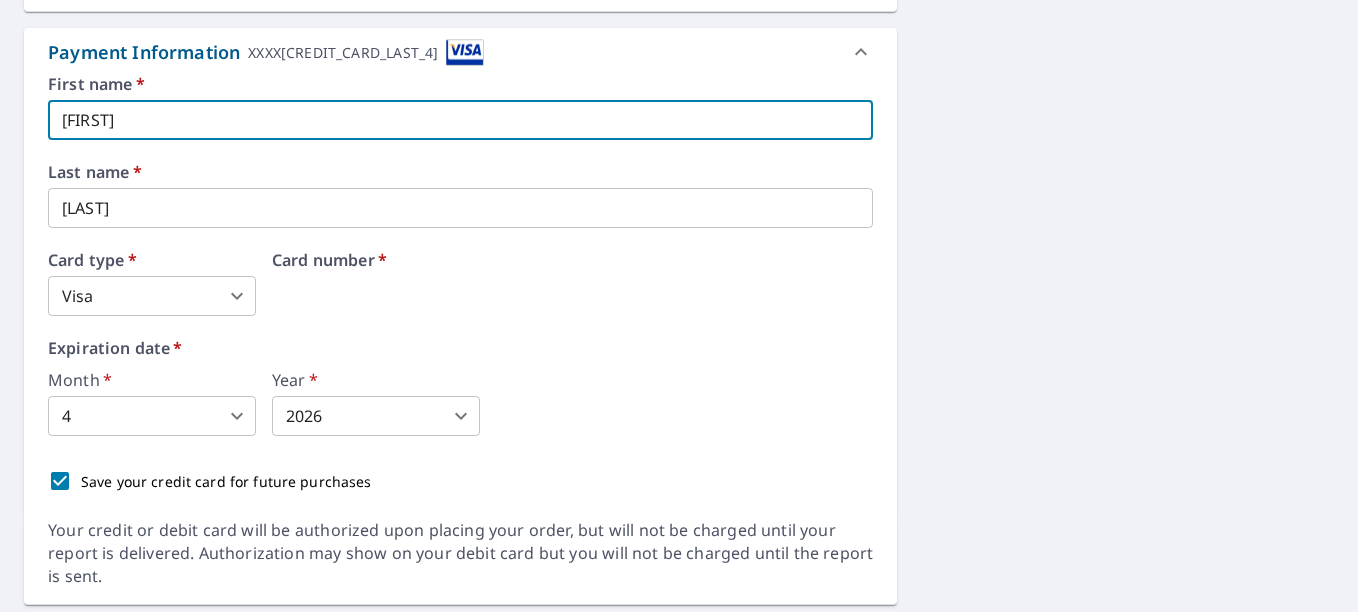 type on "A" 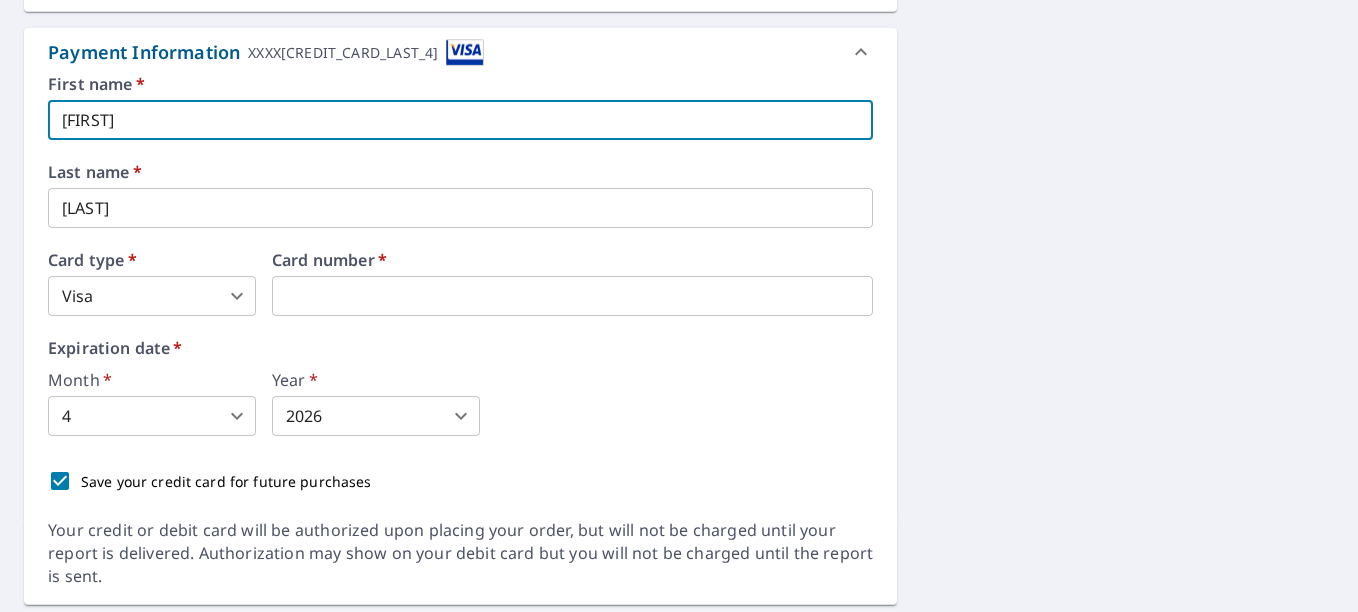 type on "[FIRST]" 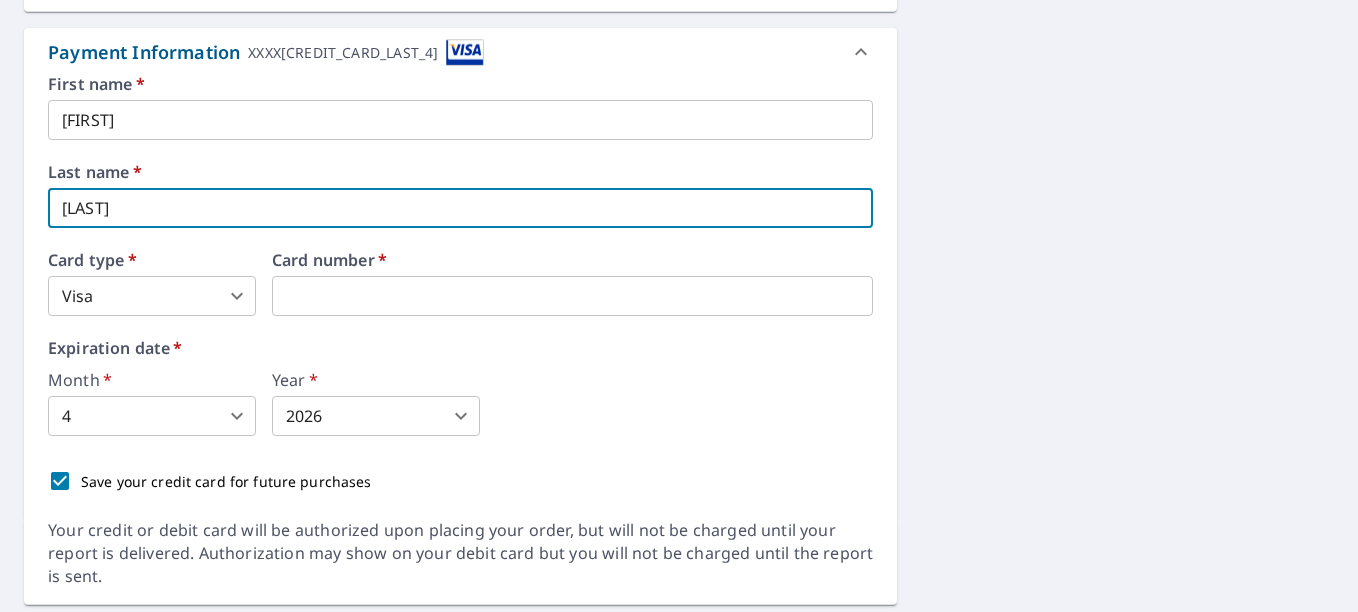 type on "V" 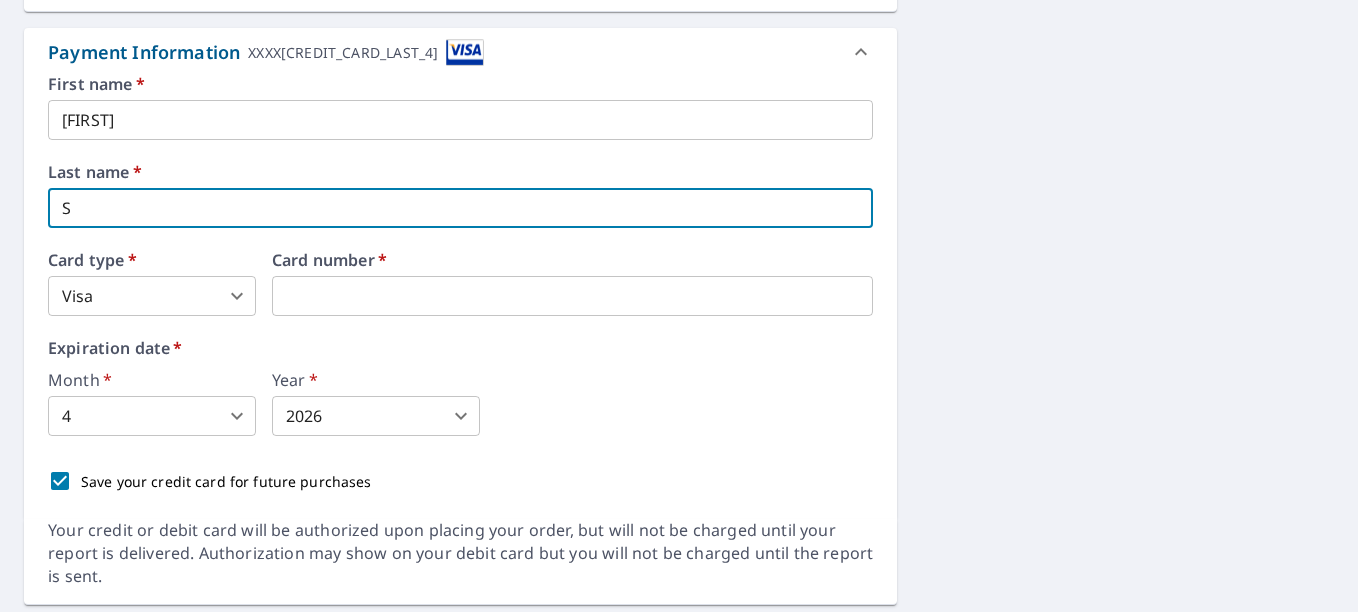 type on "[LAST]" 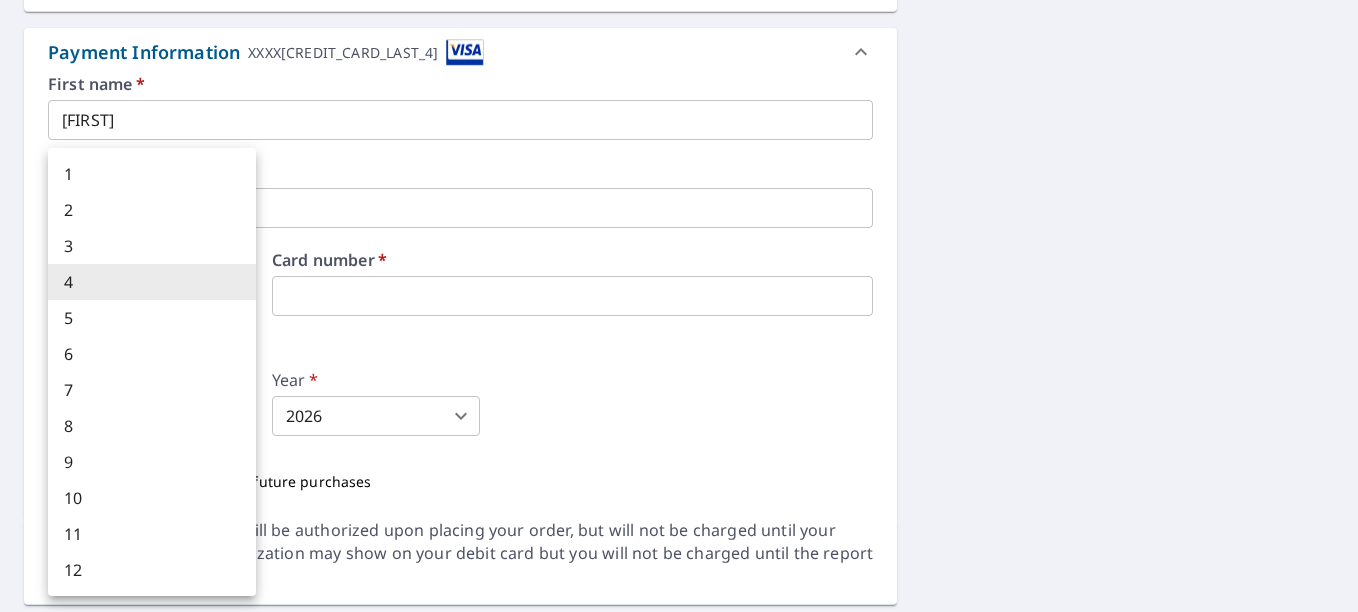 click on "ES ES
Dashboard Order History Cancel Order ES Dashboard / Finalize Order Finalize Order [NUMBER] [STREET], [CITY], [STATE], [POSTAL_CODE] Aerial Road A standard road map Aerial A detailed look from above Labels Labels 250 feet 100 m © 2025 TomTom, © Vexcel Imaging, © 2025 Microsoft Corporation,  © OpenStreetMap Terms PROPERTY TYPE Residential BUILDING ID [NUMBER] [STREET], [CITY], [STATE], [POSTAL_CODE] Changes to structures in last 4 years ( renovations, additions, etc. ) Claim Information Claim number ​ Claim information ​ PO number ​ Date of loss ​ Cat ID ​ Email Recipients Your reports will be sent to  [EMAIL].  Edit Contact Information. Send a copy of the report to: ​ Substitutions and Customization Roof measurement report substitutions If a Bid Perfect - Residential Report is unavailable send me a QuickSquares Report: Yes No Ask If a QuickSquares Report is unavailable send me a QuickSquares Extended Coverage Report: Yes No Ask If a Residential/Multi-Family Report is unavailable send me a Commercial Report: Yes" at bounding box center [679, 306] 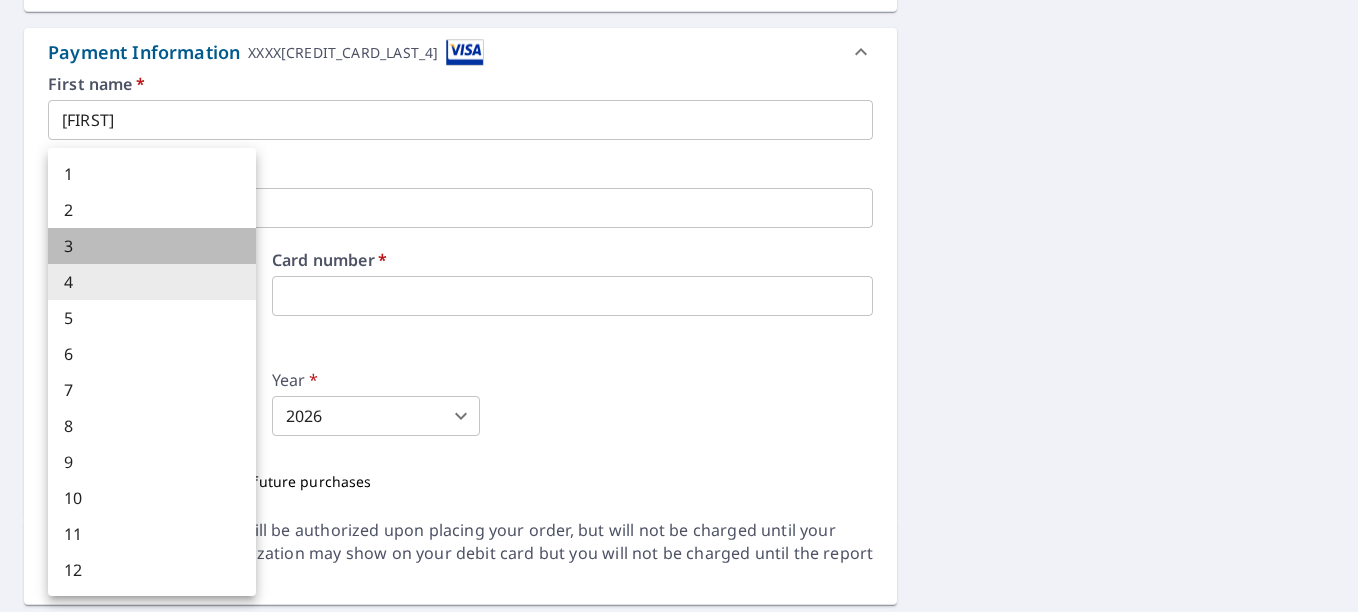 click on "3" at bounding box center (152, 246) 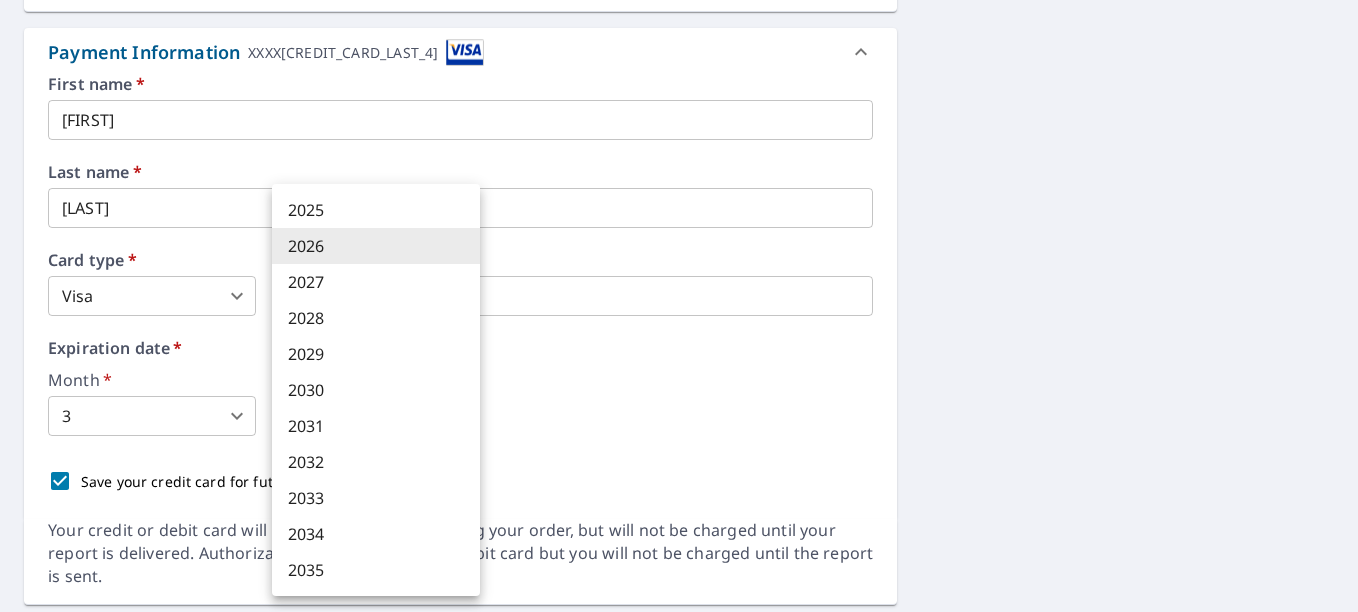 click on "ES ES
Dashboard Order History Cancel Order ES Dashboard / Finalize Order Finalize Order [NUMBER] [STREET], [CITY], [STATE], [POSTAL_CODE] Aerial Road A standard road map Aerial A detailed look from above Labels Labels 250 feet 100 m © 2025 TomTom, © Vexcel Imaging, © 2025 Microsoft Corporation,  © OpenStreetMap Terms PROPERTY TYPE Residential BUILDING ID [NUMBER] [STREET], [CITY], [STATE], [POSTAL_CODE] Changes to structures in last 4 years ( renovations, additions, etc. ) Claim Information Claim number ​ Claim information ​ PO number ​ Date of loss ​ Cat ID ​ Email Recipients Your reports will be sent to  [EMAIL].  Edit Contact Information. Send a copy of the report to: ​ Substitutions and Customization Roof measurement report substitutions If a Bid Perfect - Residential Report is unavailable send me a QuickSquares Report: Yes No Ask If a QuickSquares Report is unavailable send me a QuickSquares Extended Coverage Report: Yes No Ask If a Residential/Multi-Family Report is unavailable send me a Commercial Report: Yes" at bounding box center (679, 306) 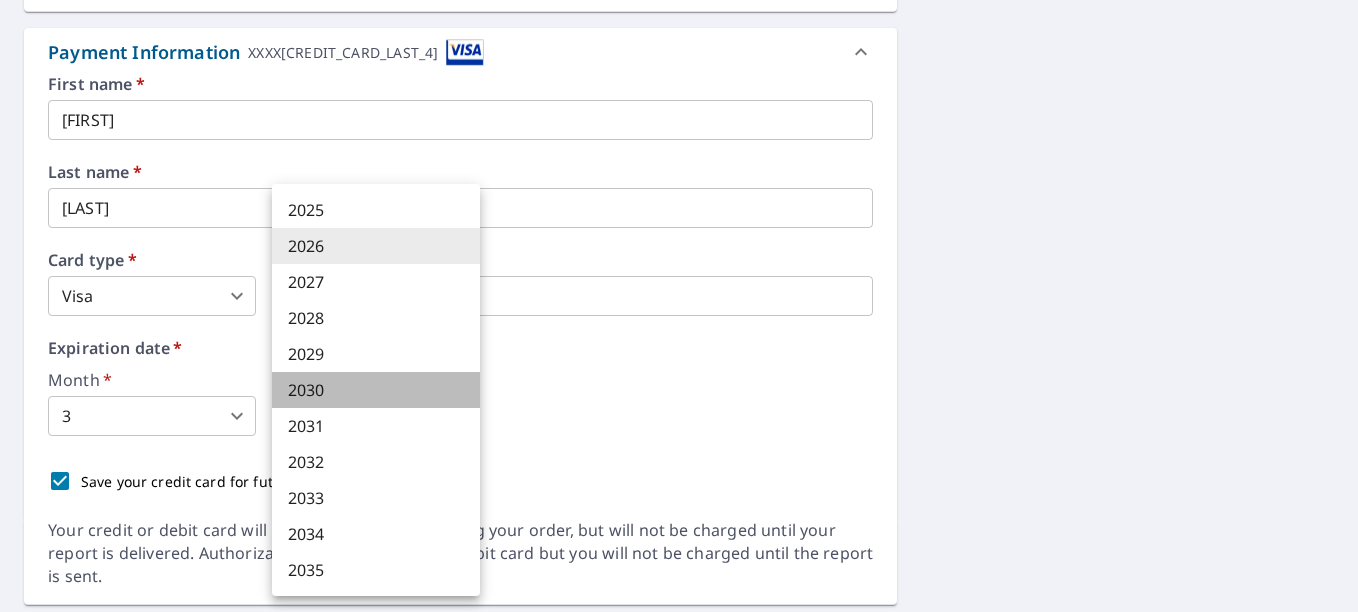 click on "2030" at bounding box center (376, 390) 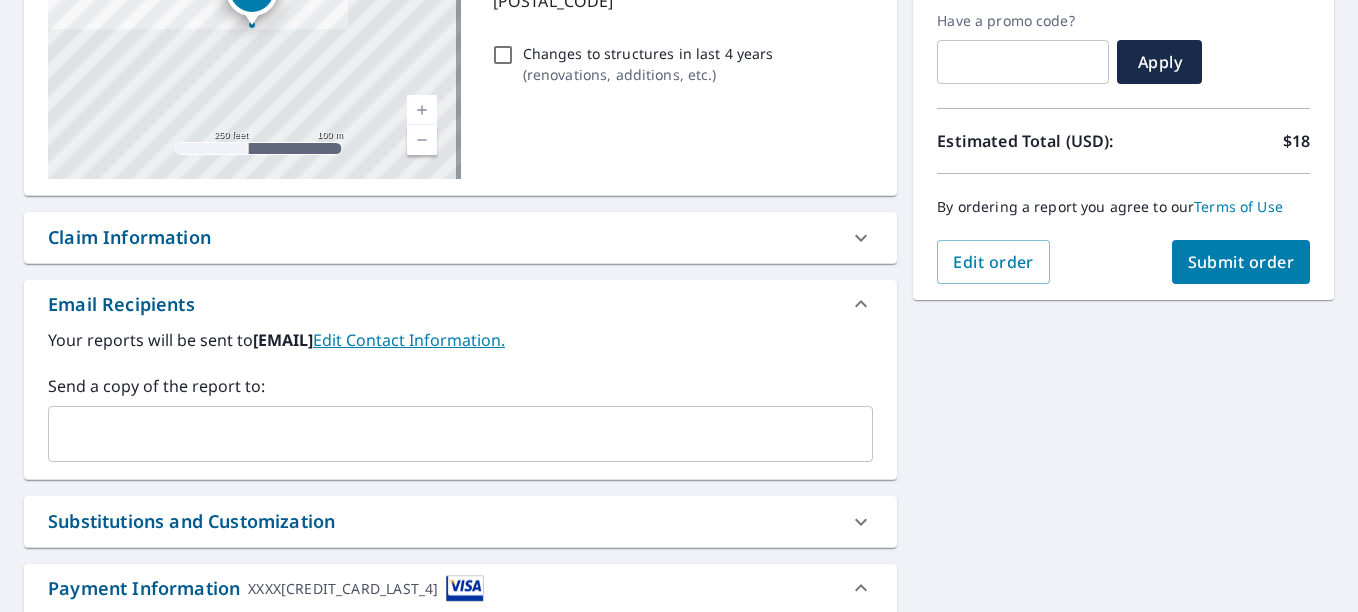 scroll, scrollTop: 336, scrollLeft: 0, axis: vertical 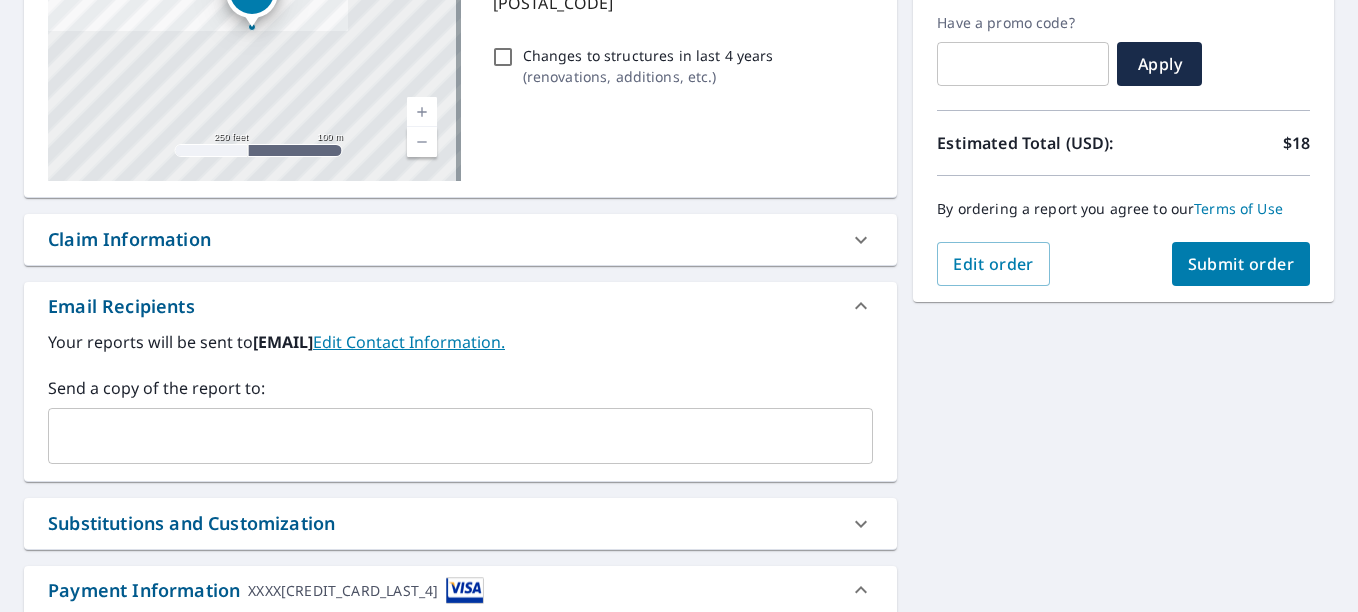 click on "Submit order" at bounding box center (1241, 264) 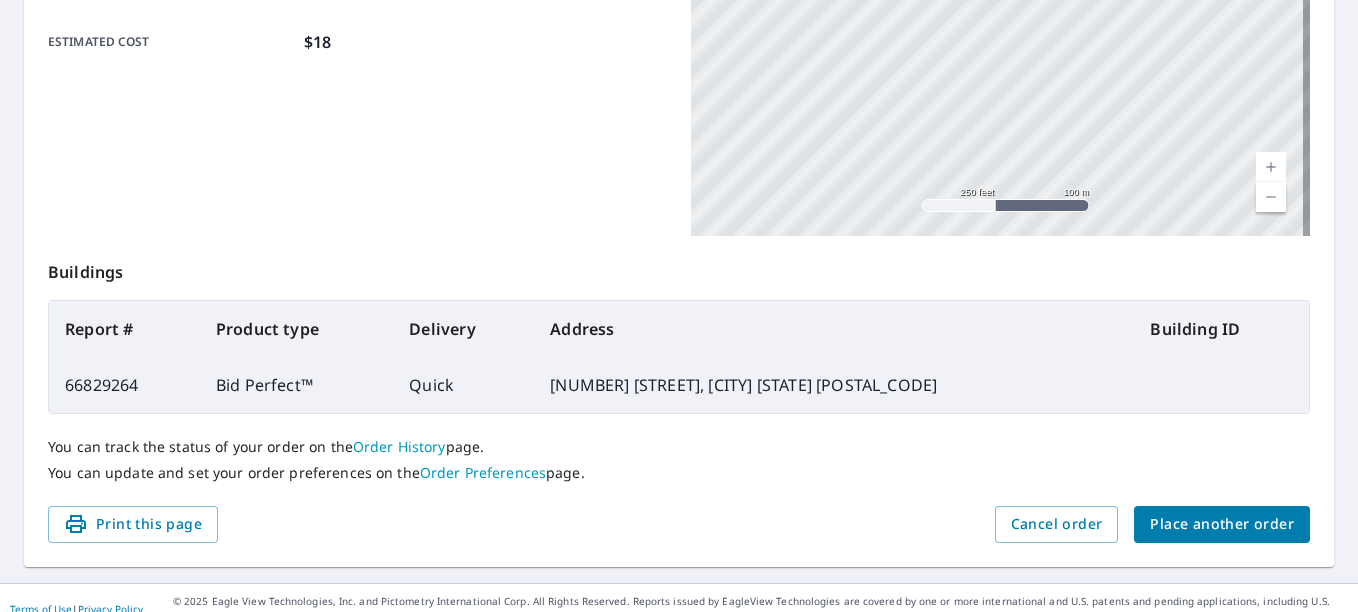 scroll, scrollTop: 565, scrollLeft: 0, axis: vertical 